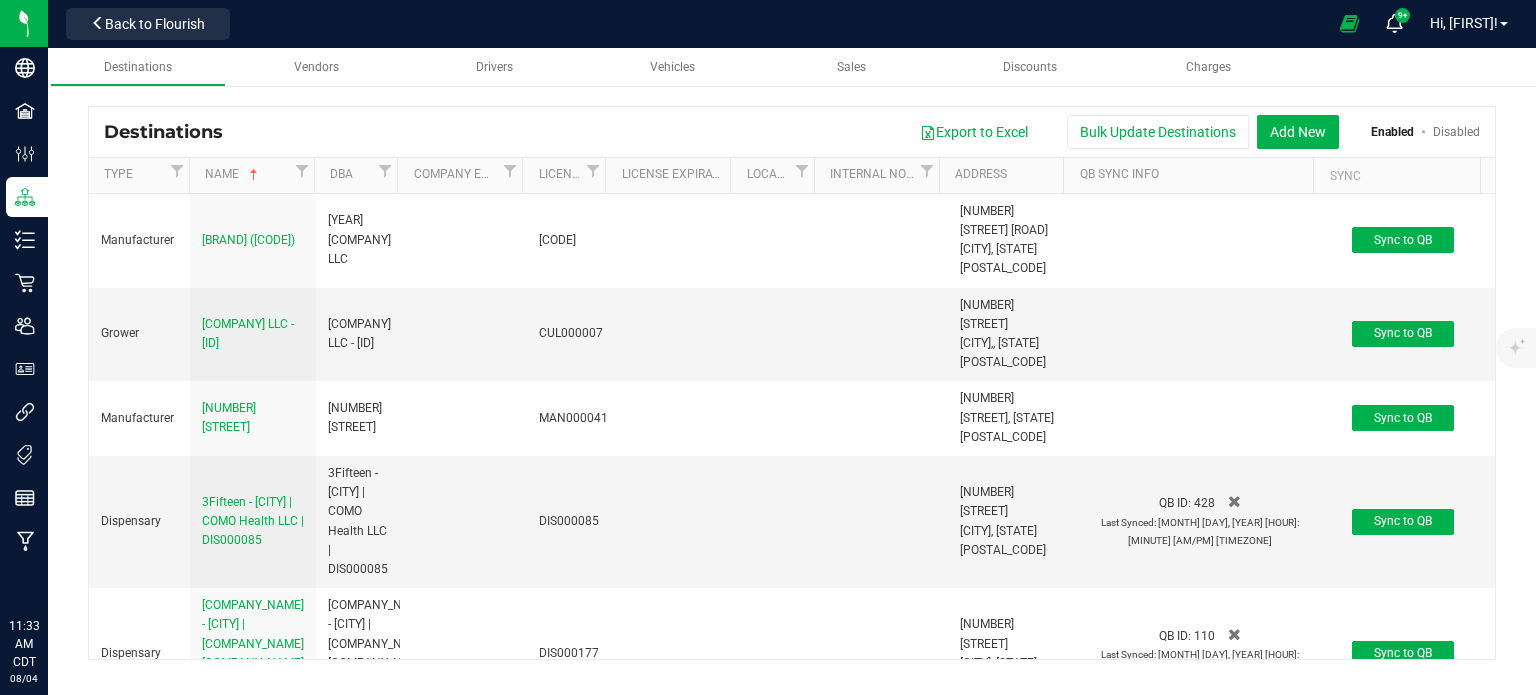 scroll, scrollTop: 0, scrollLeft: 0, axis: both 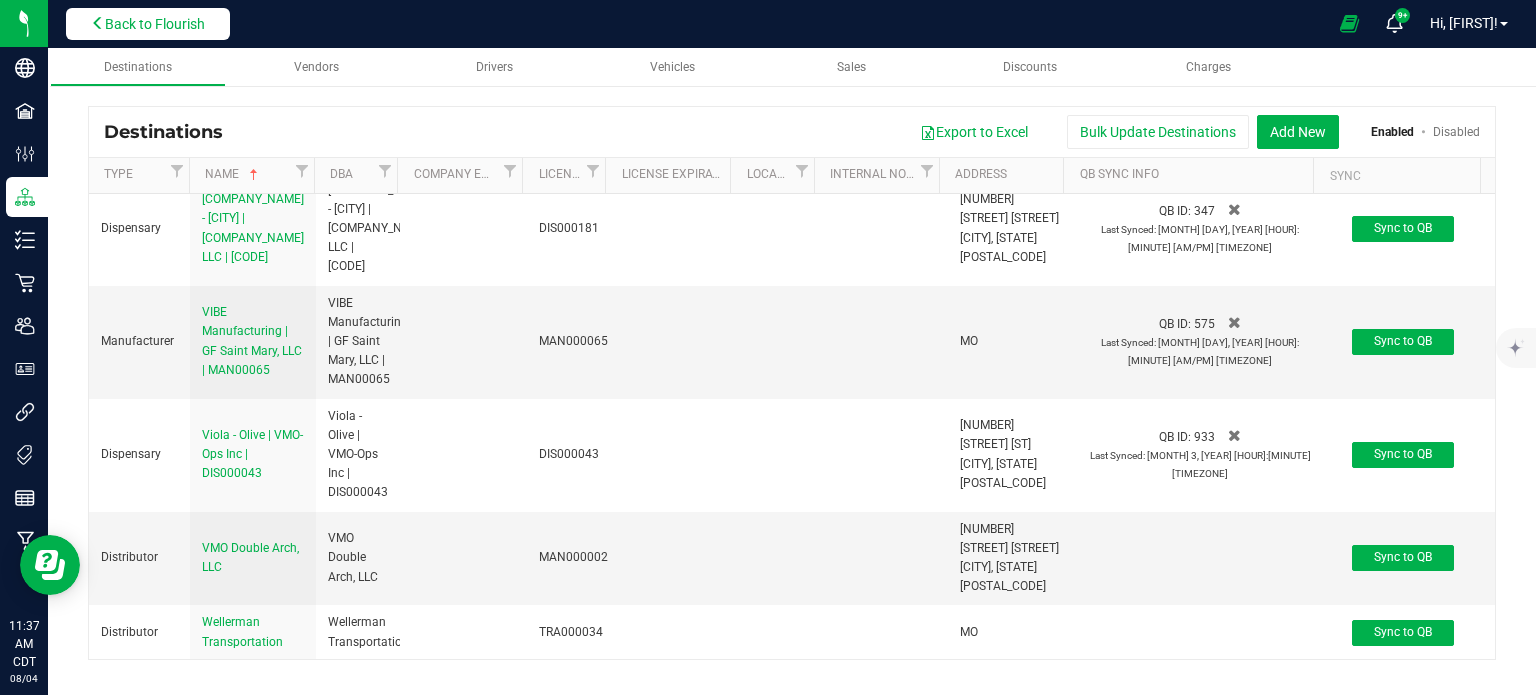 click on "Back to Flourish" at bounding box center (148, 24) 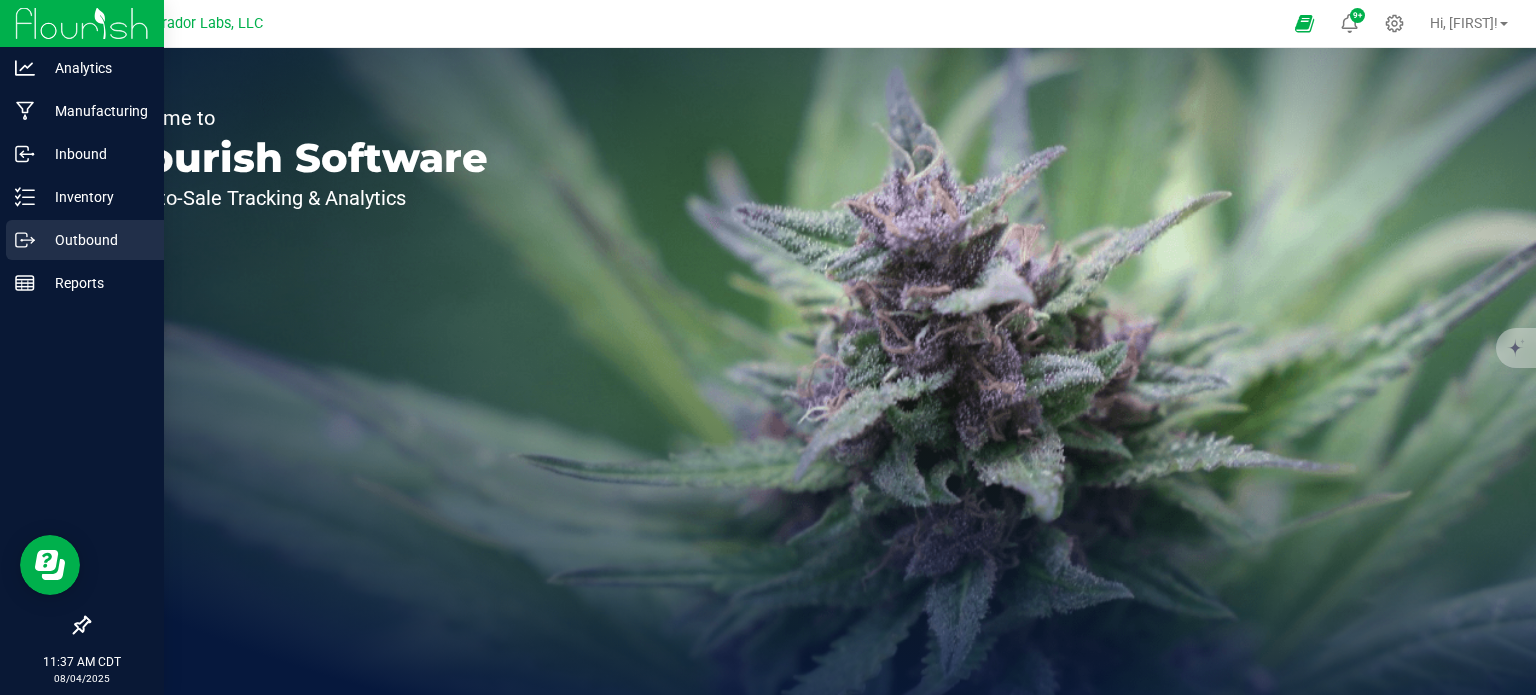 click on "Outbound" at bounding box center (95, 240) 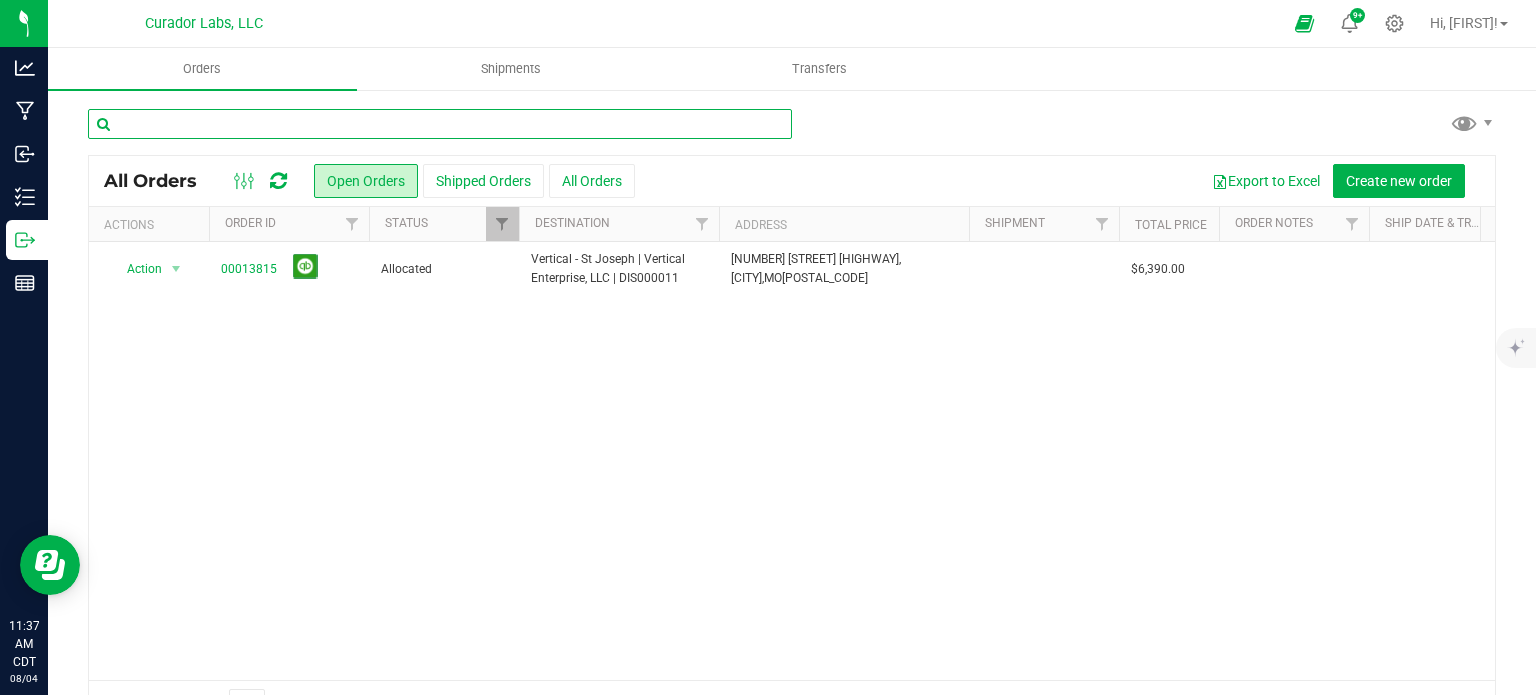 click at bounding box center (440, 124) 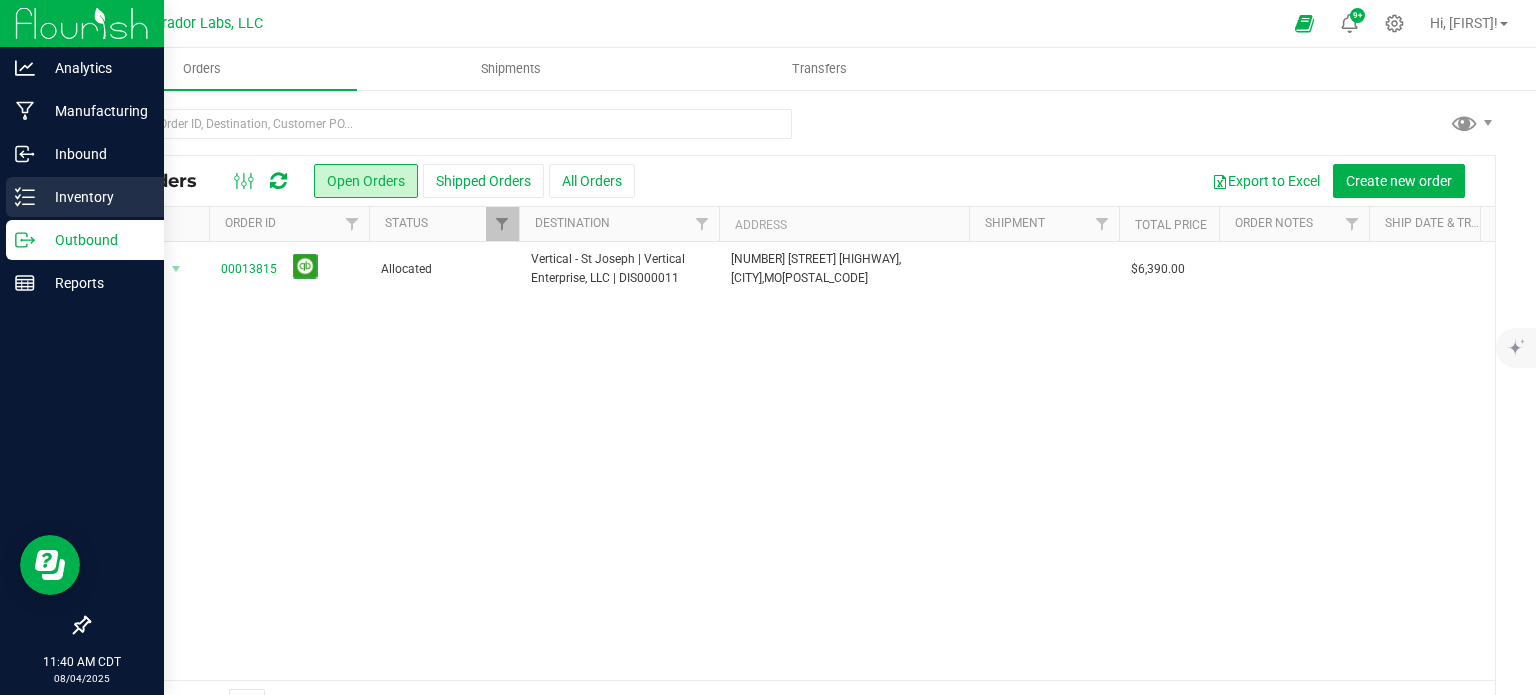click 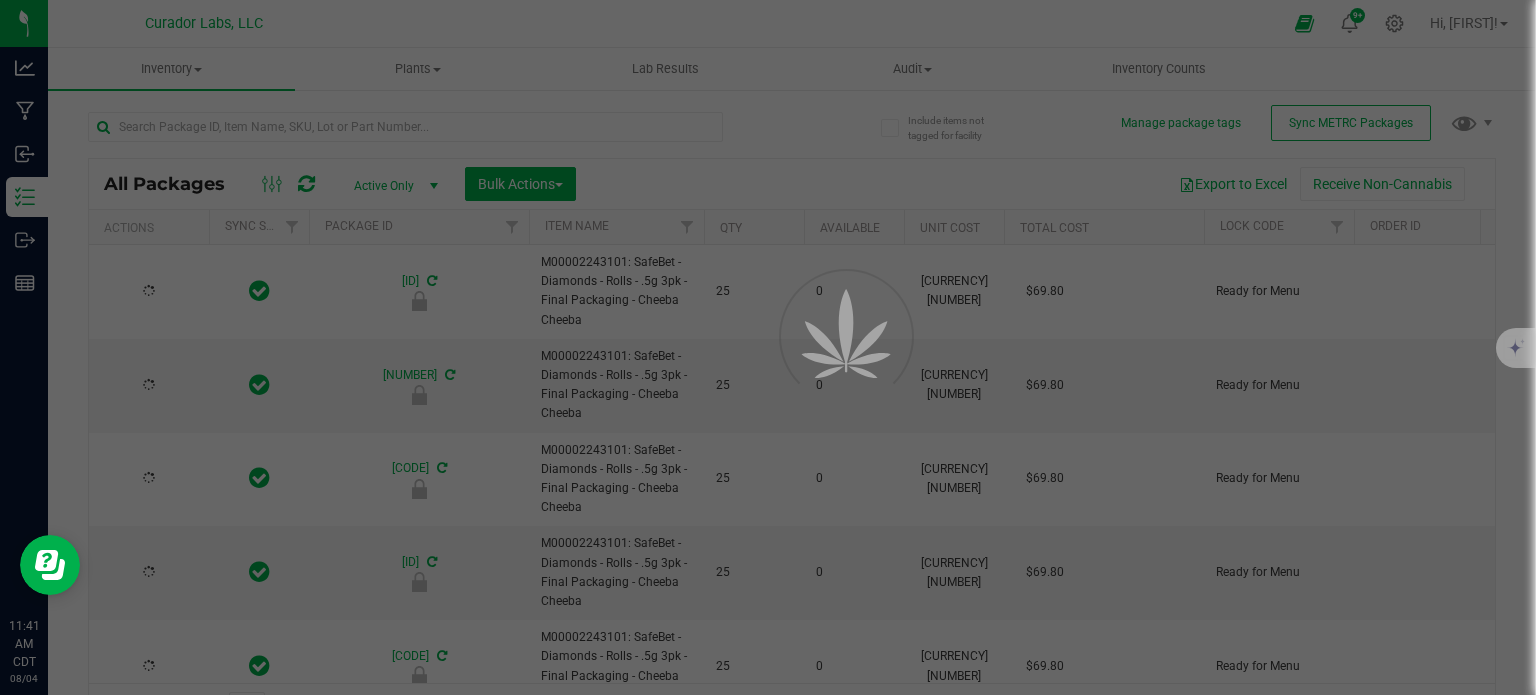 click at bounding box center (768, 347) 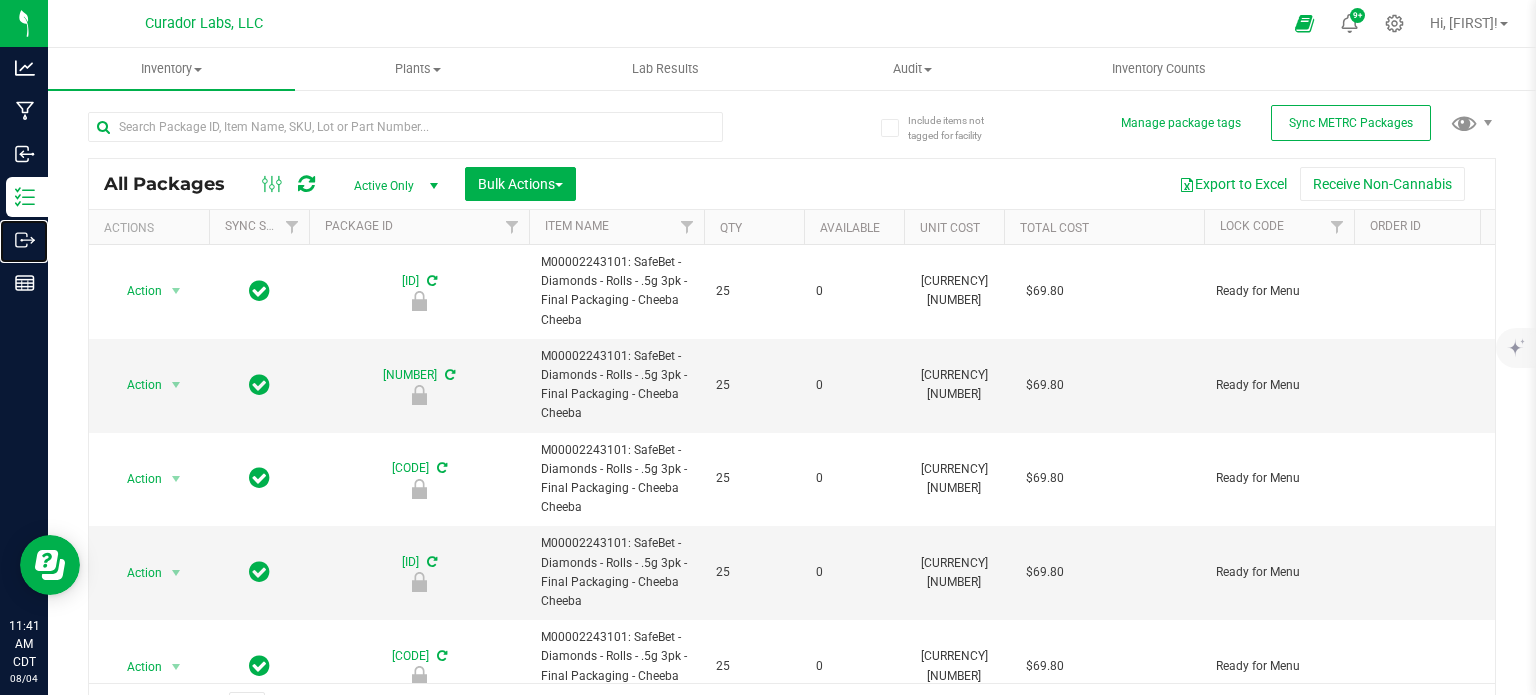 type on "[YEAR]-[MONTH]-[DAY]" 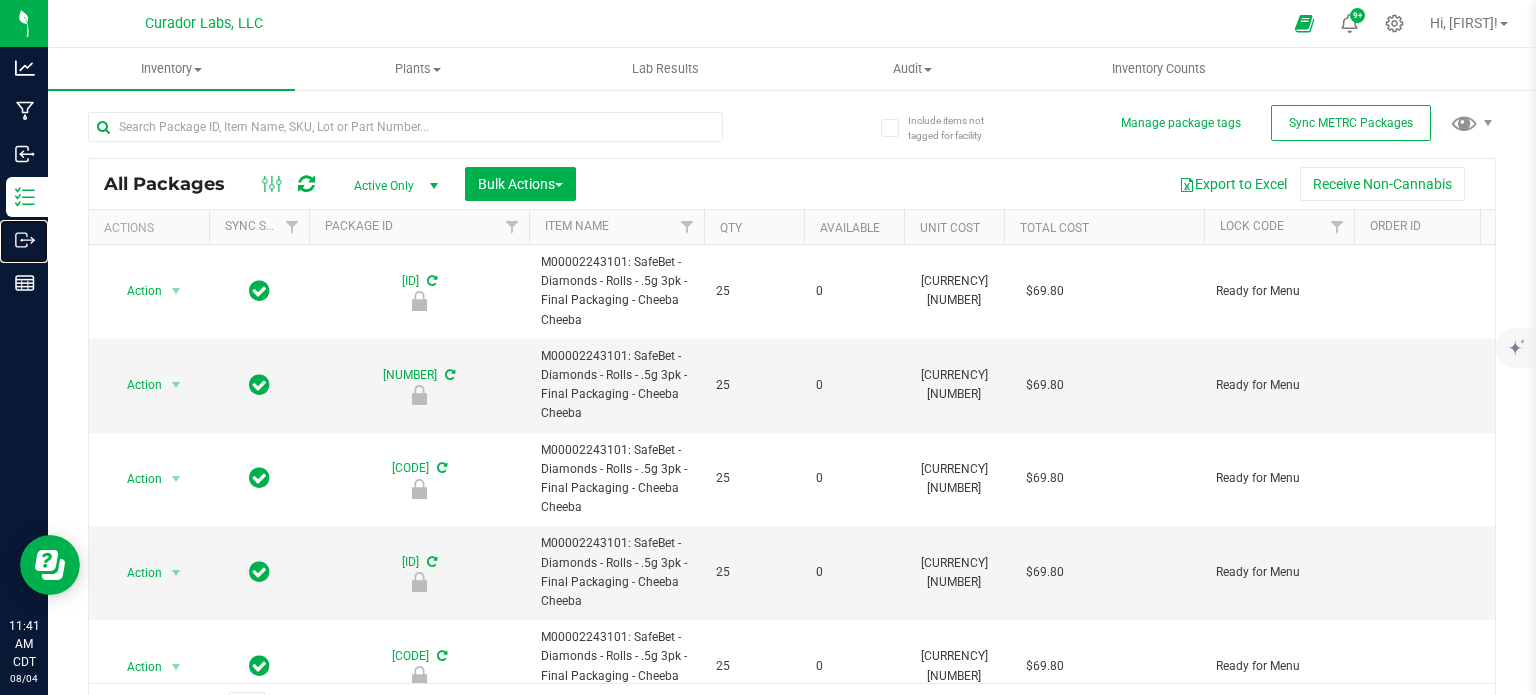 type on "[YEAR]-[MONTH]-[DAY]" 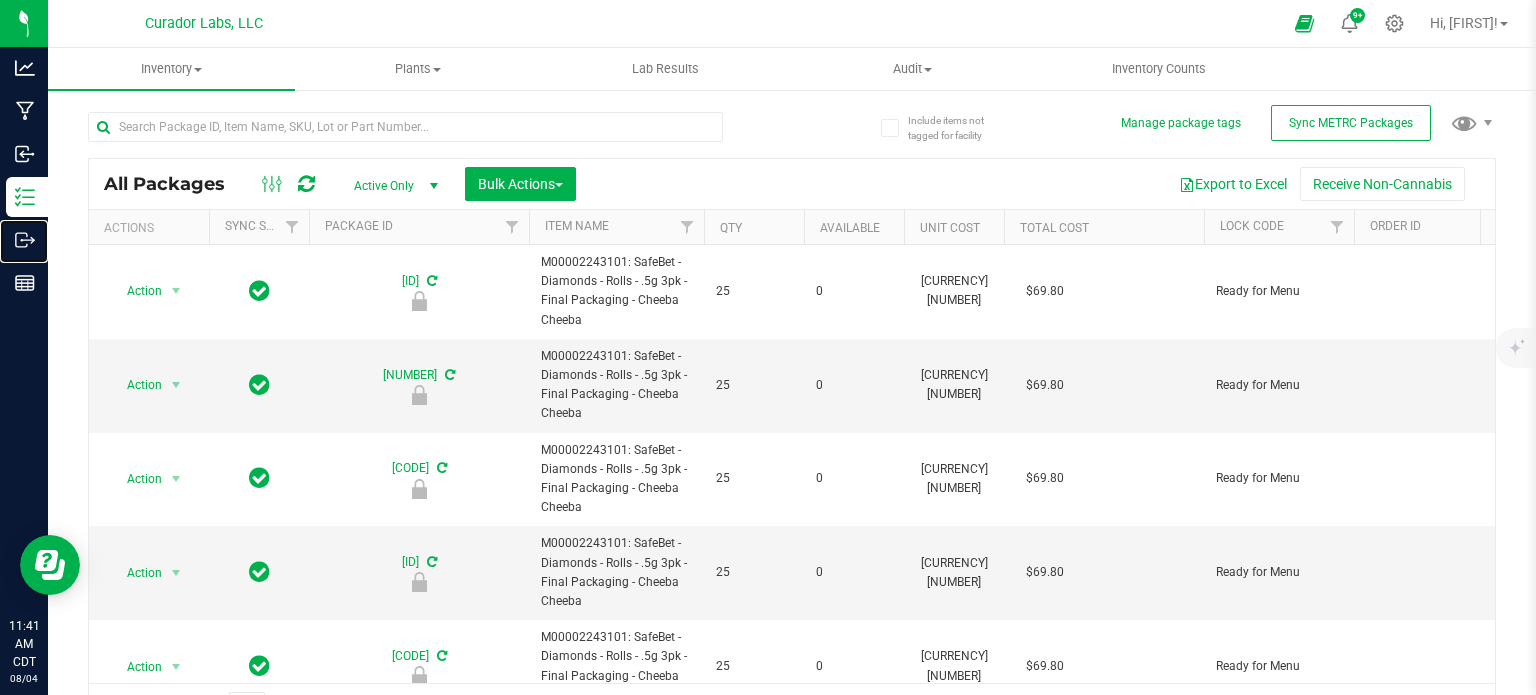 type on "[YEAR]-[MONTH]-[DAY]" 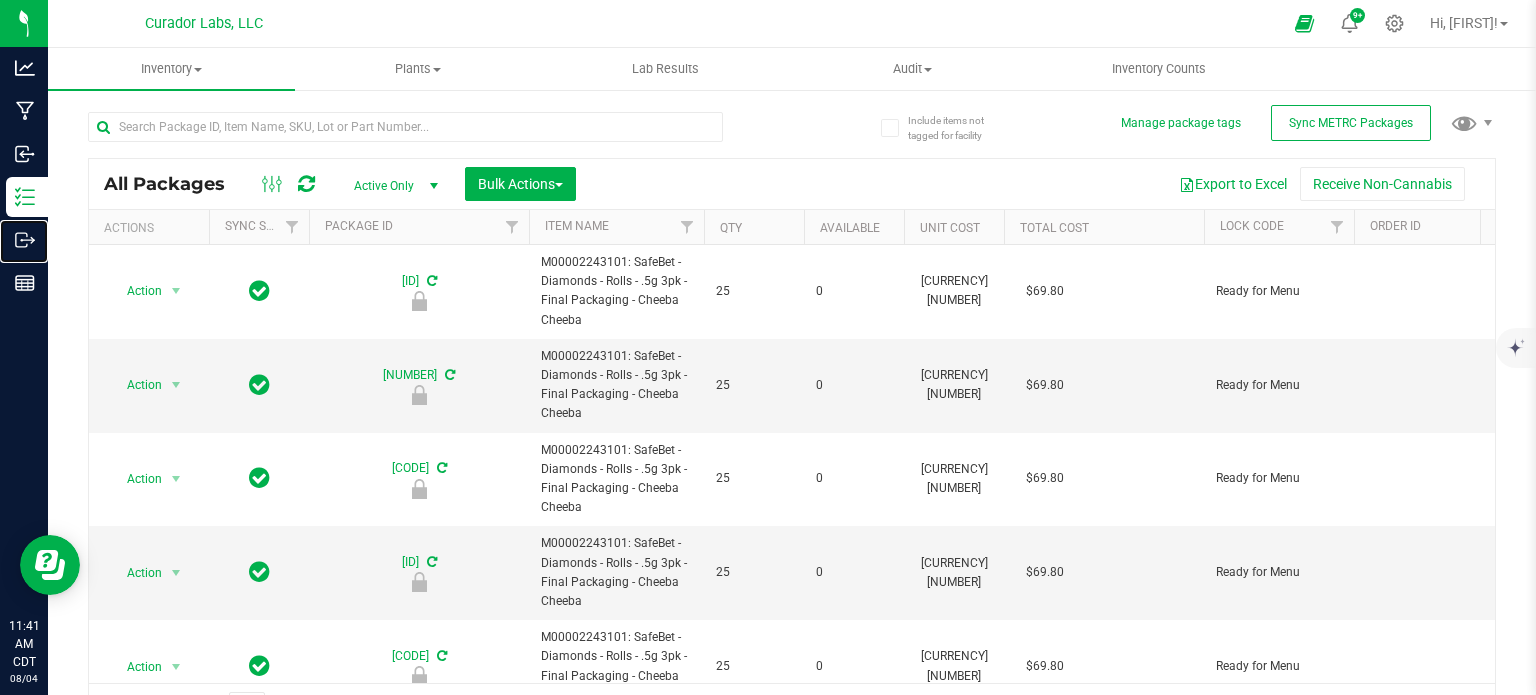 type on "[YEAR]-[MONTH]-[DAY]" 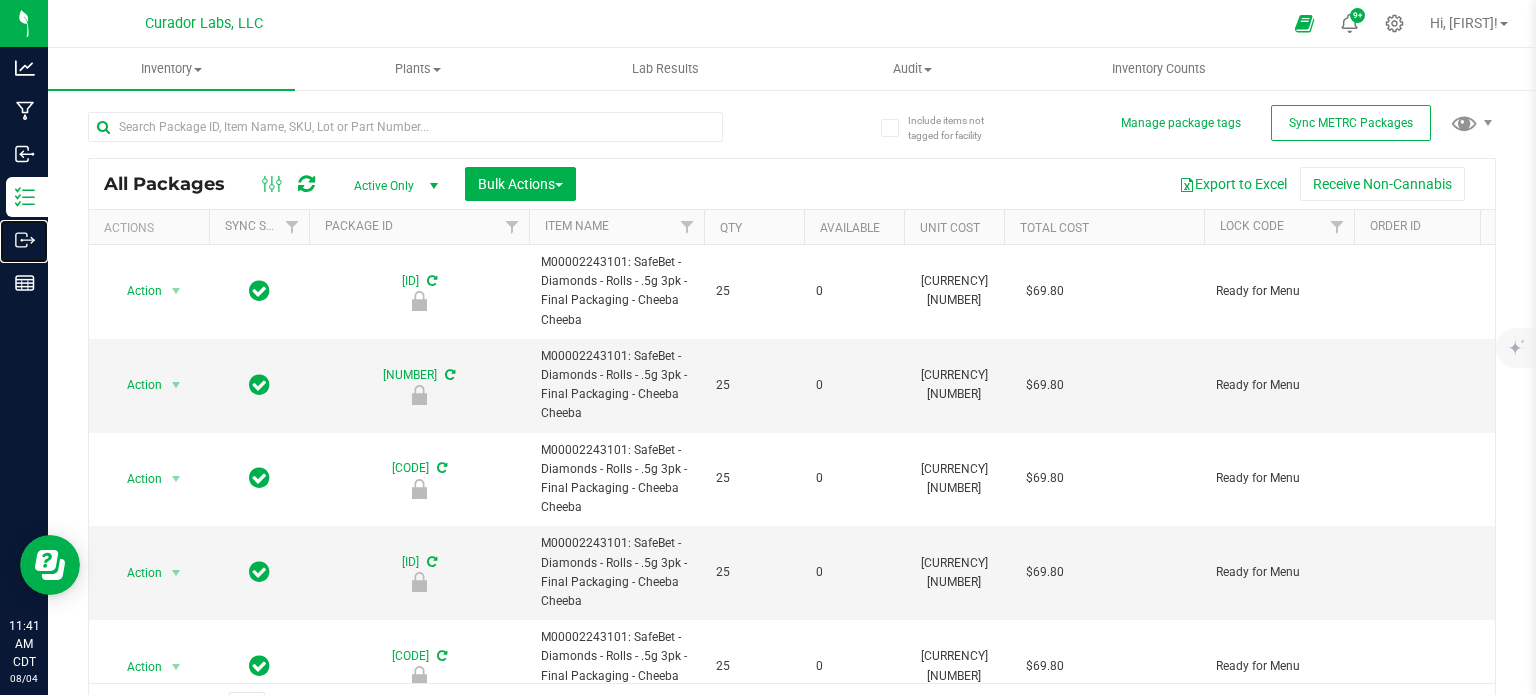 type on "[YEAR]-[MONTH]-[DAY]" 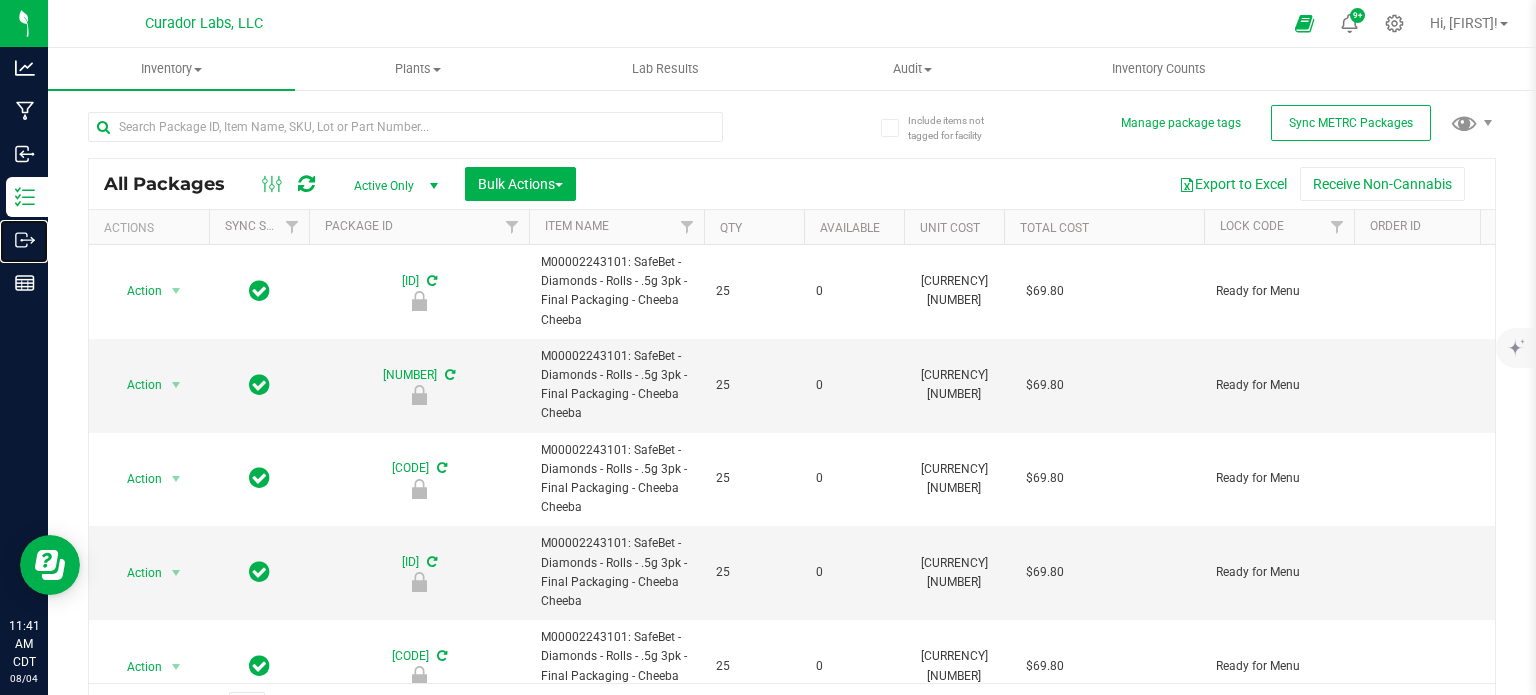 type on "[YEAR]-[MONTH]-[DAY]" 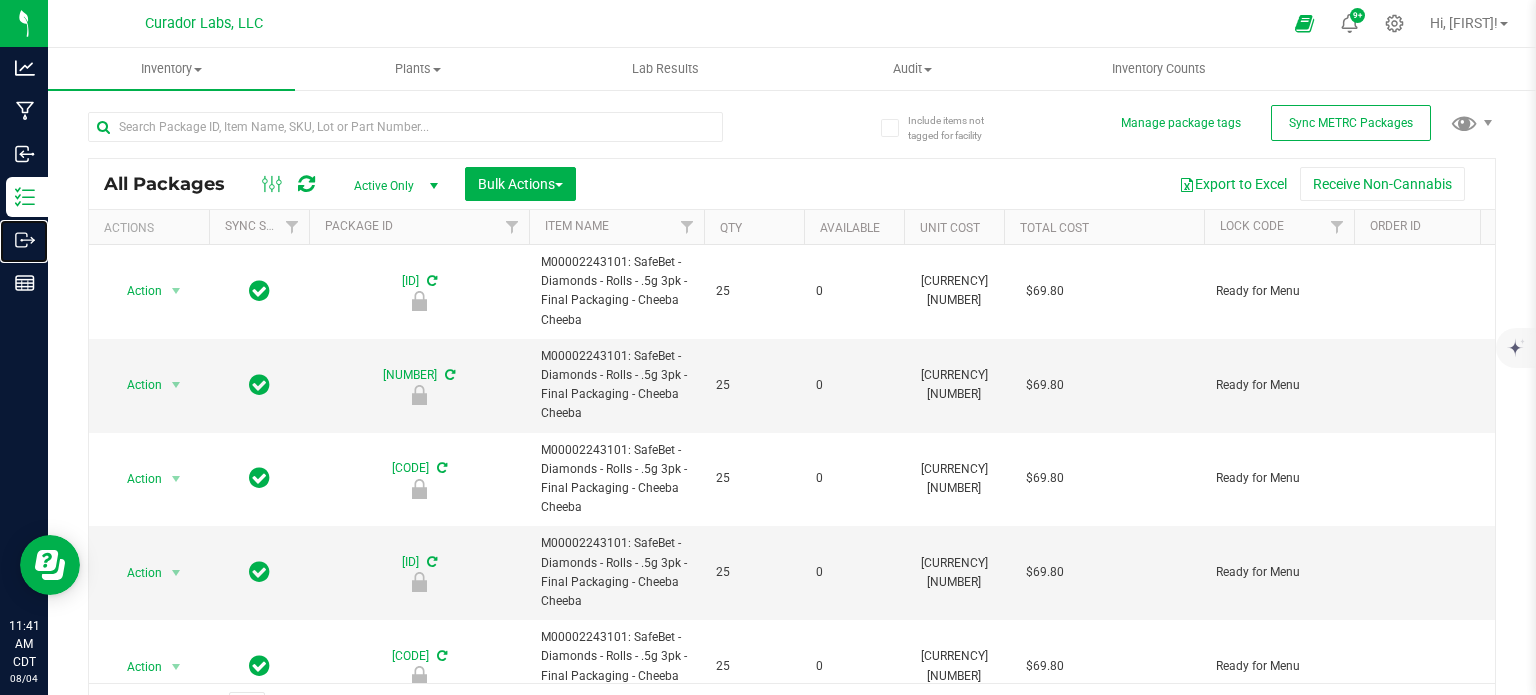 type on "[YEAR]-[MONTH]-[DAY]" 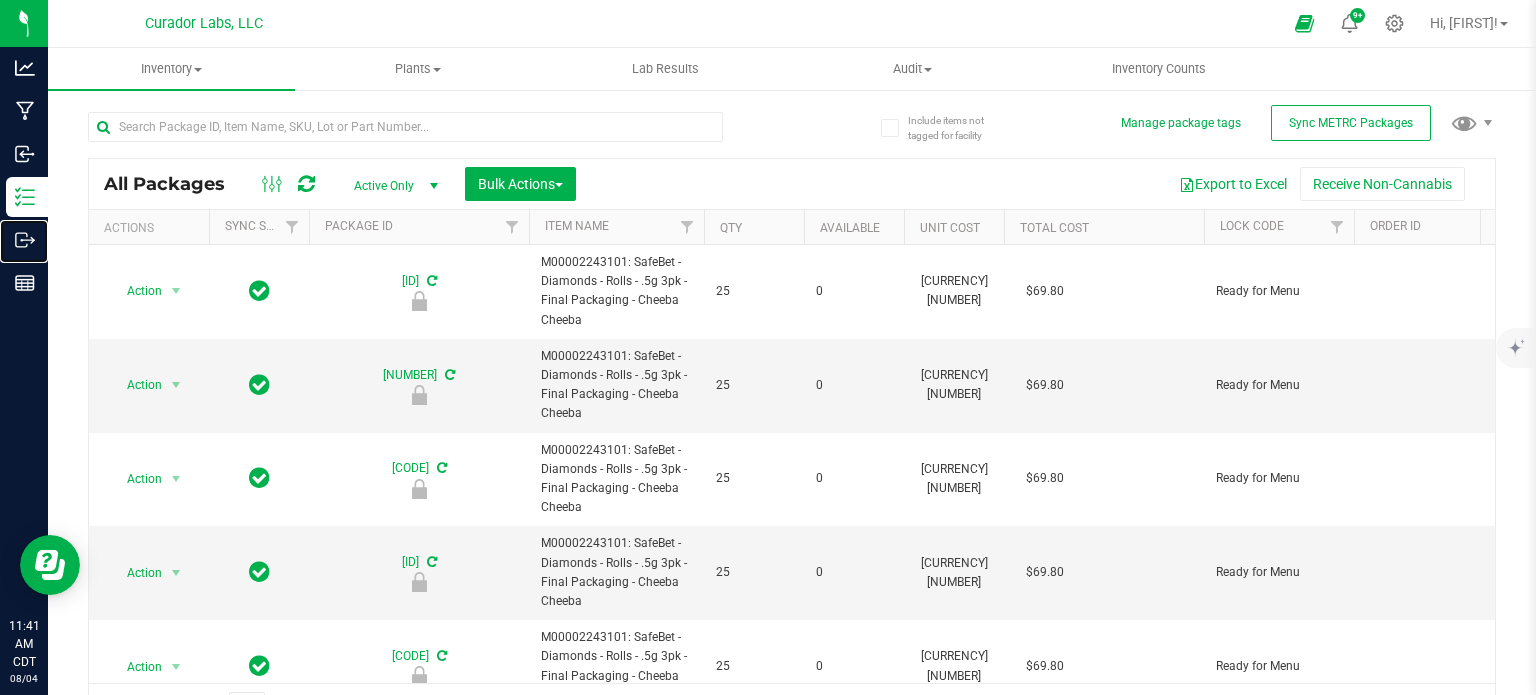 type on "[YEAR]-[MONTH]-[DAY]" 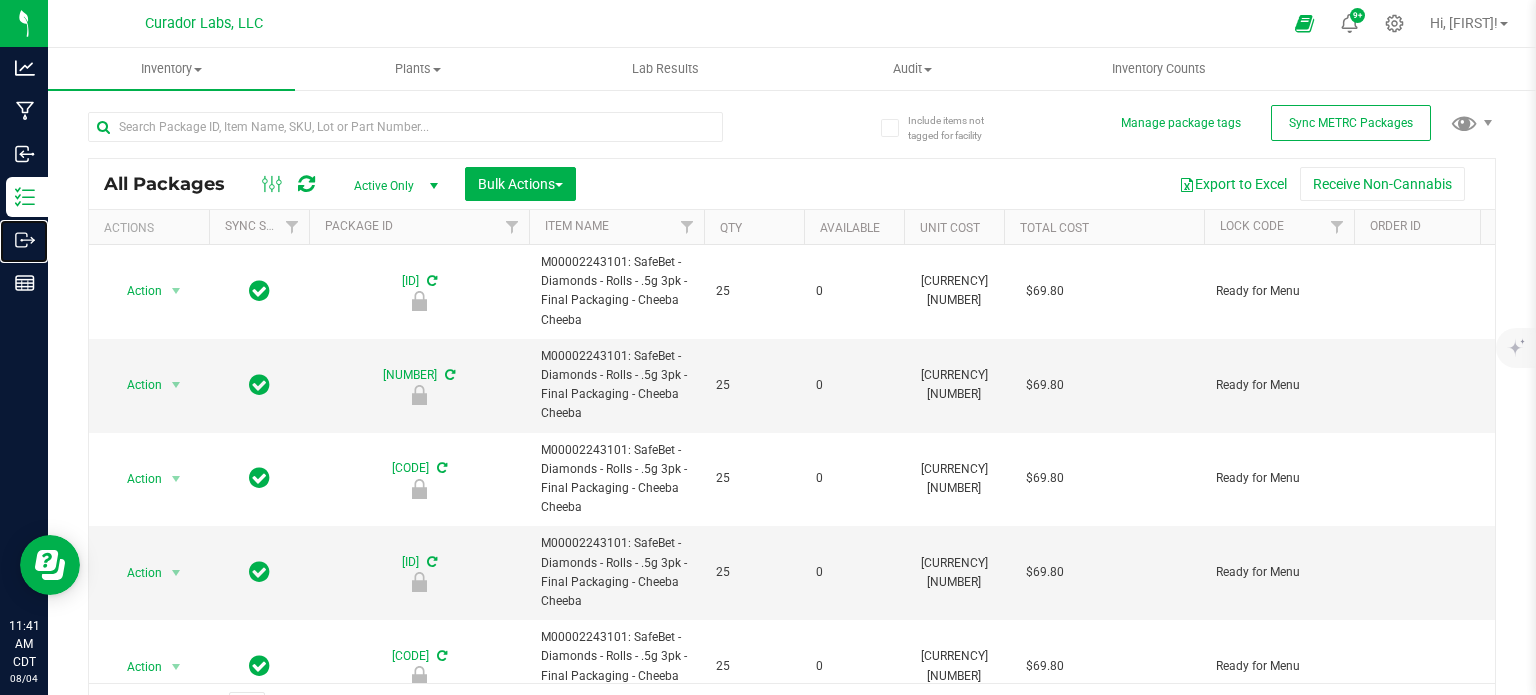 type on "[YEAR]-[MONTH]-[DAY]" 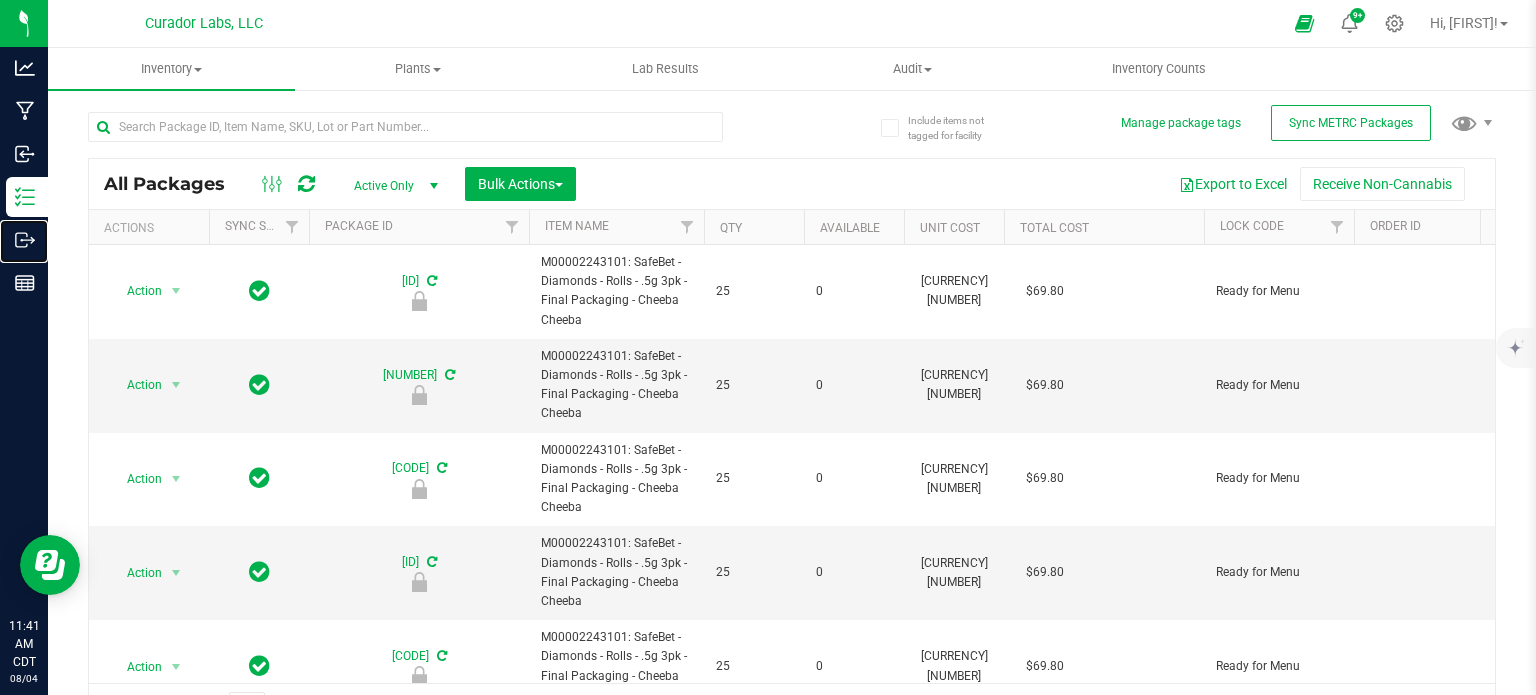 type on "[YEAR]-[MONTH]-[DAY]" 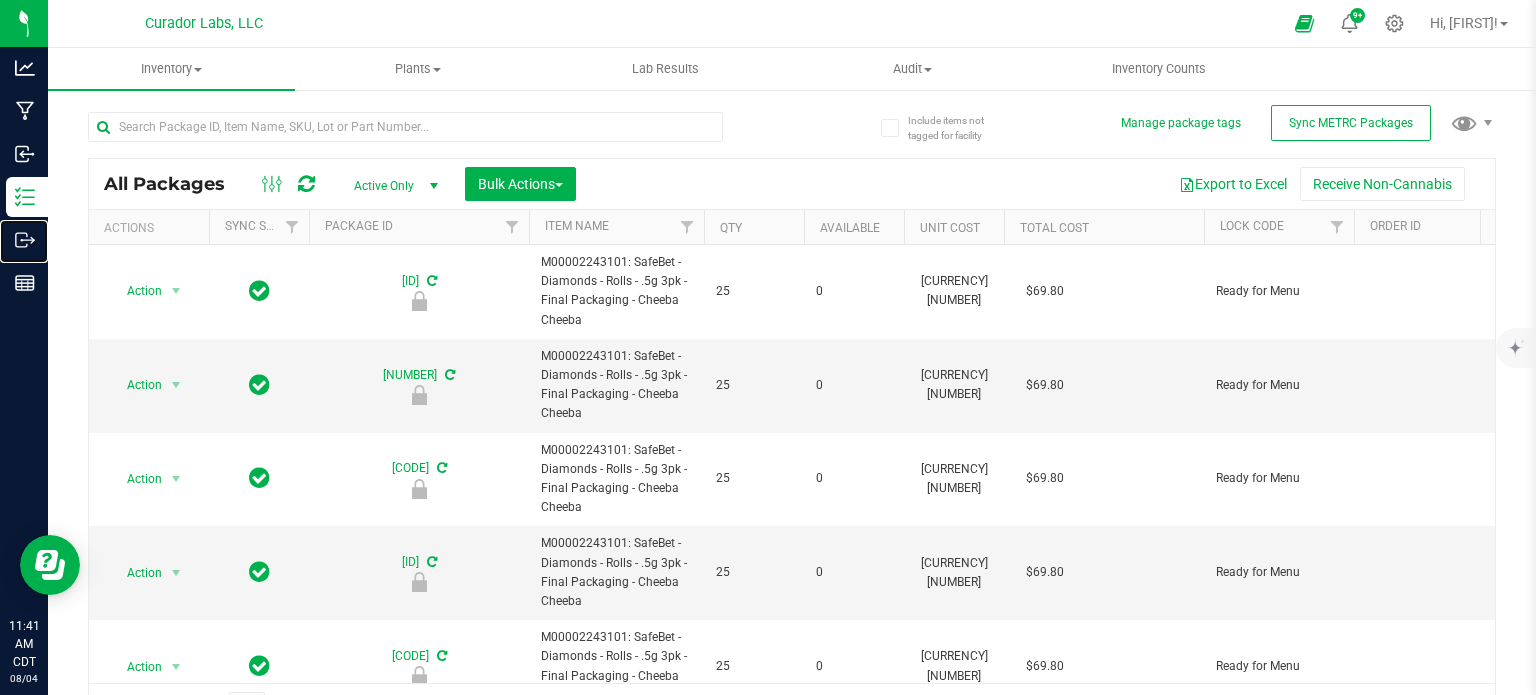 type on "[YEAR]-[MONTH]-[DAY]" 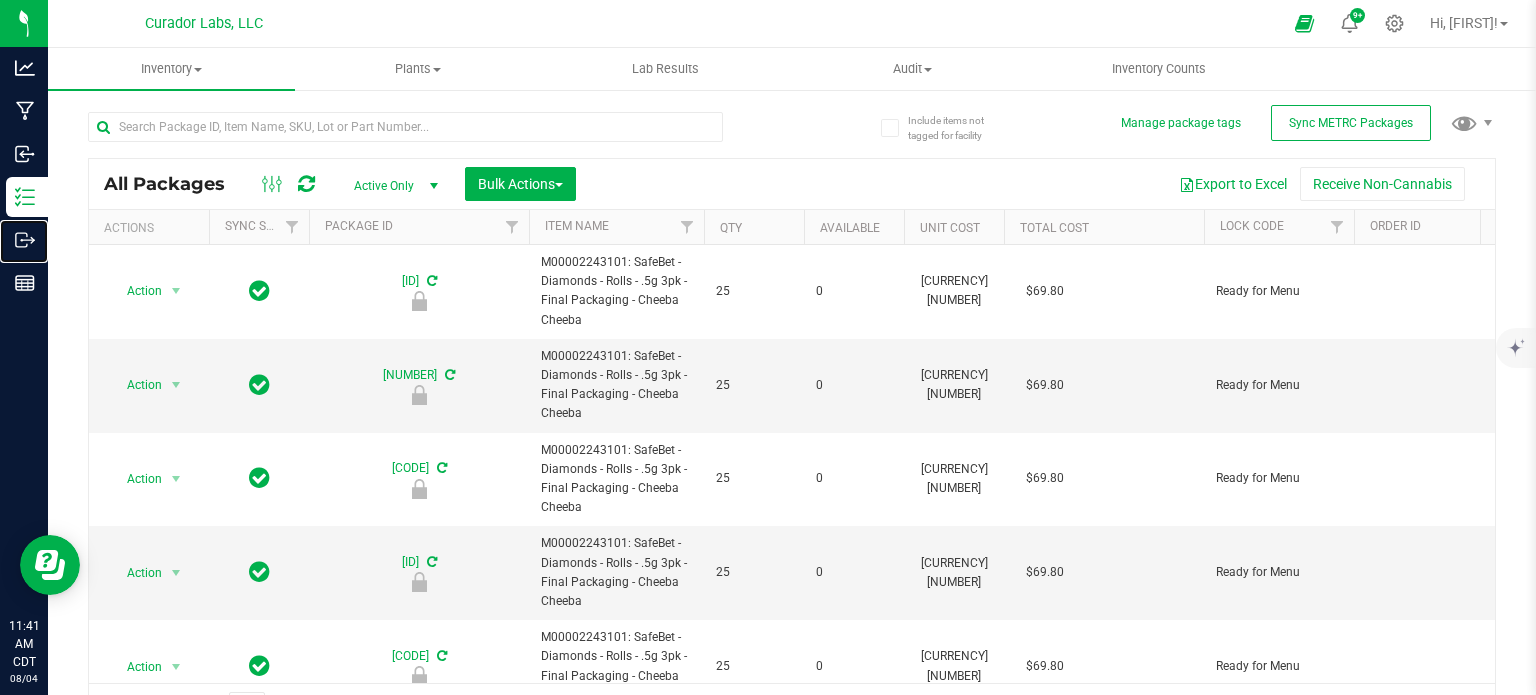 type on "[YEAR]-[MONTH]-[DAY]" 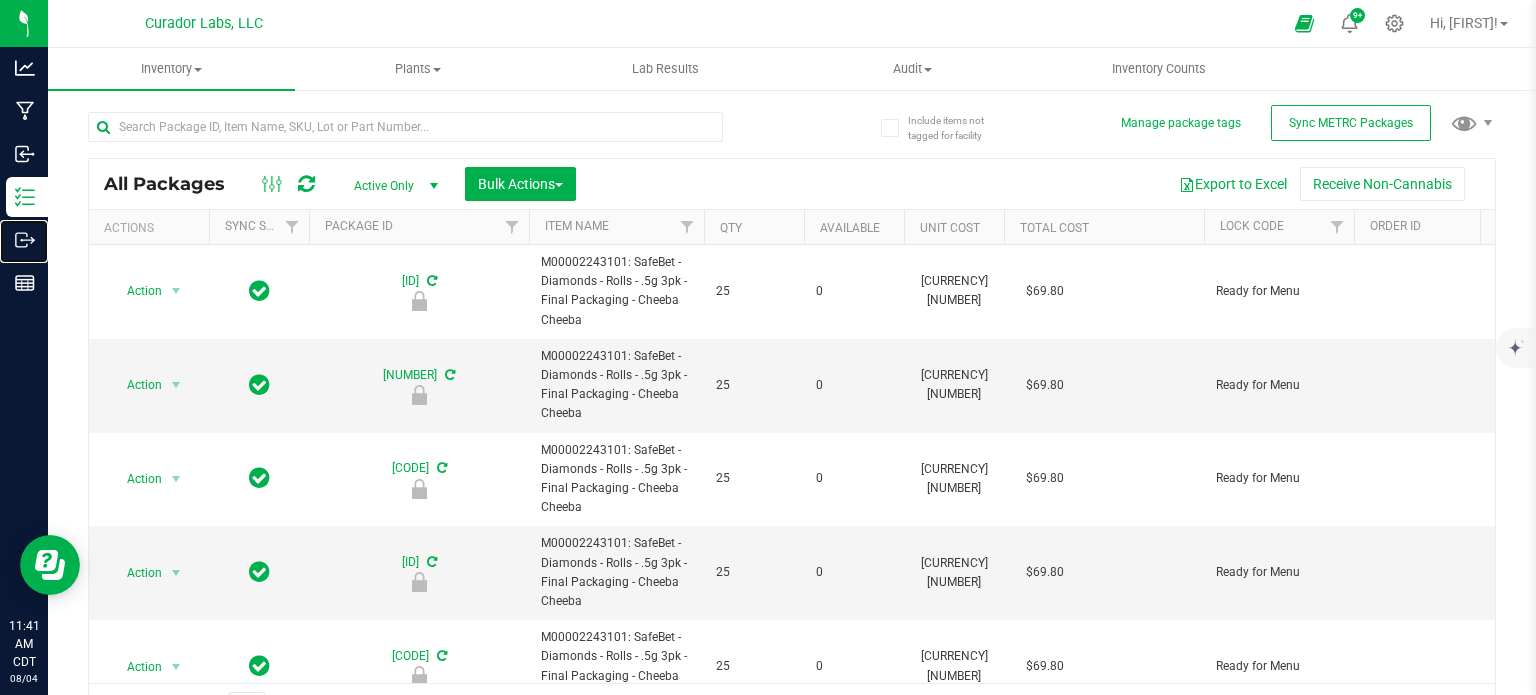 type on "[YEAR]-[MONTH]-[DAY]" 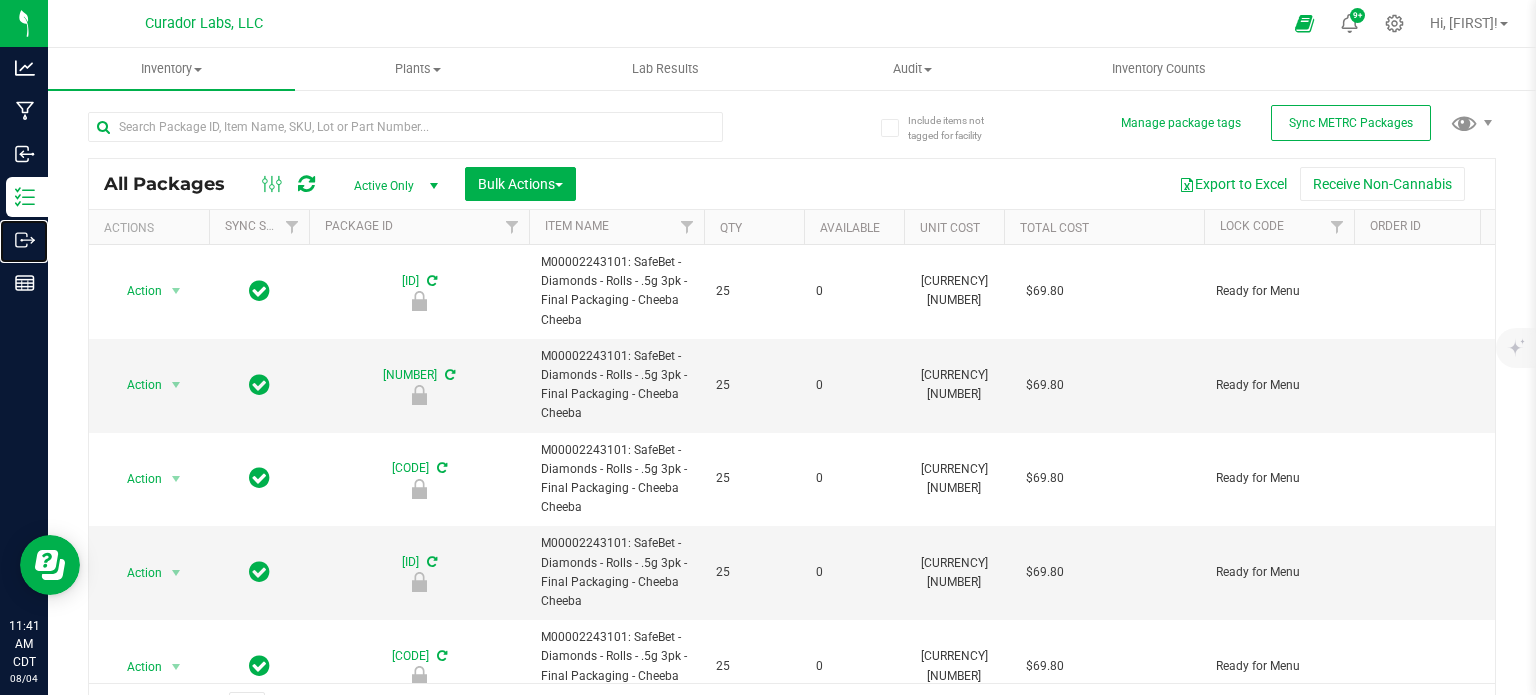 type on "[YEAR]-[MONTH]-[DAY]" 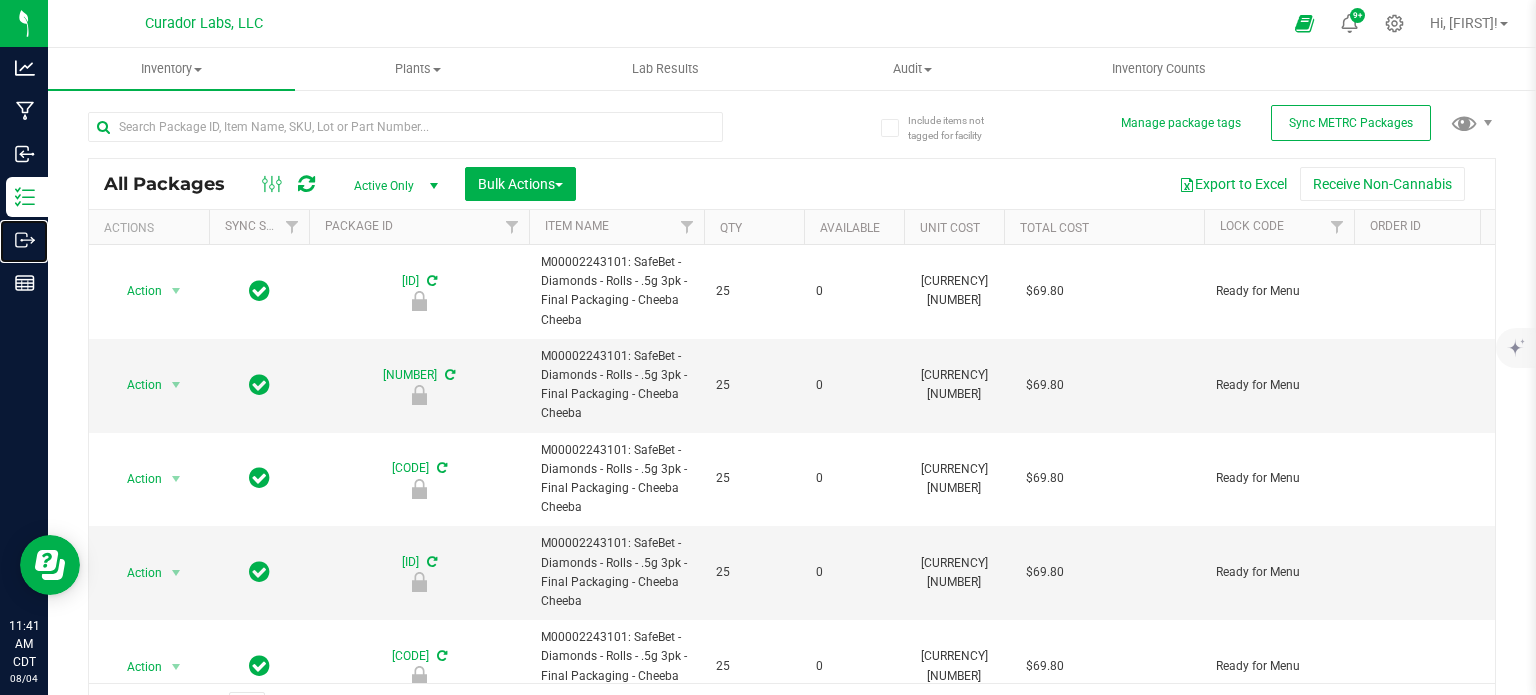 type on "[YEAR]-[MONTH]-[DAY]" 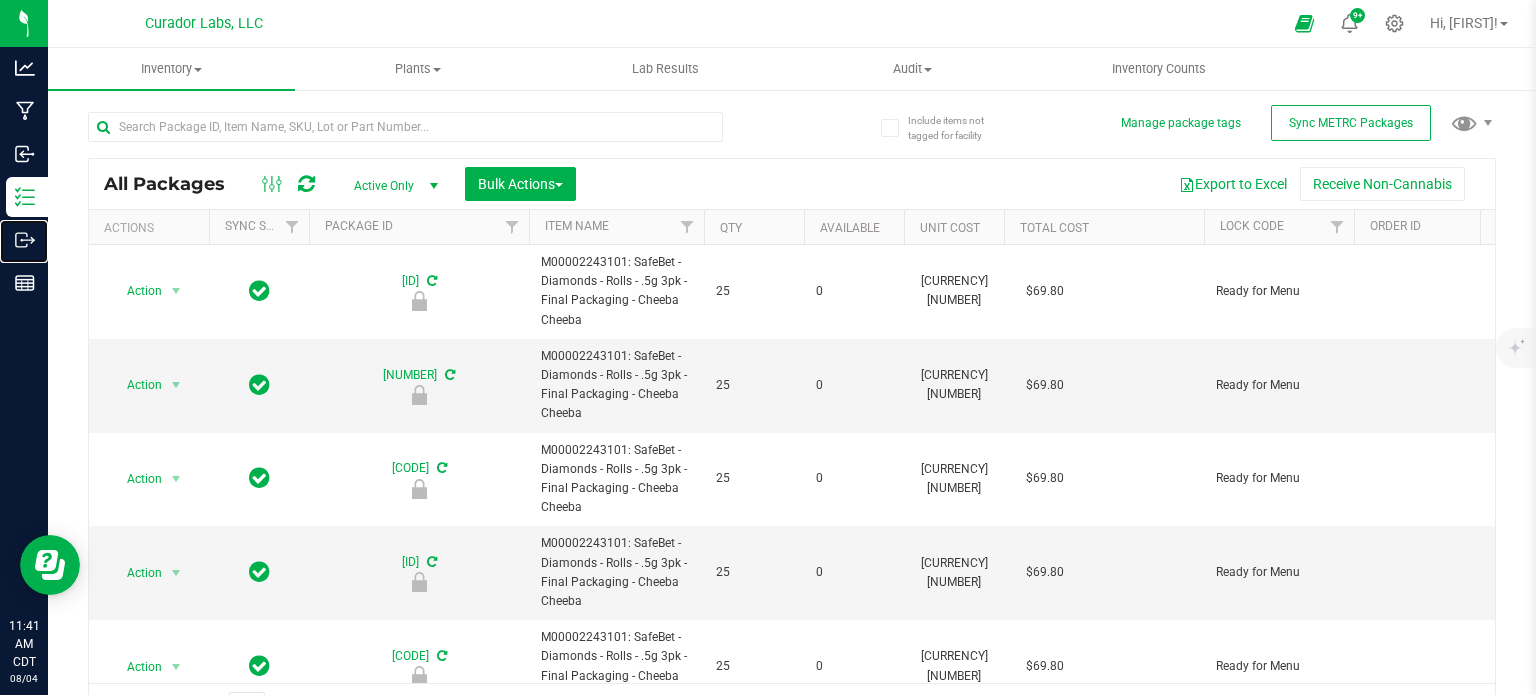 type on "[YEAR]-[MONTH]-[DAY]" 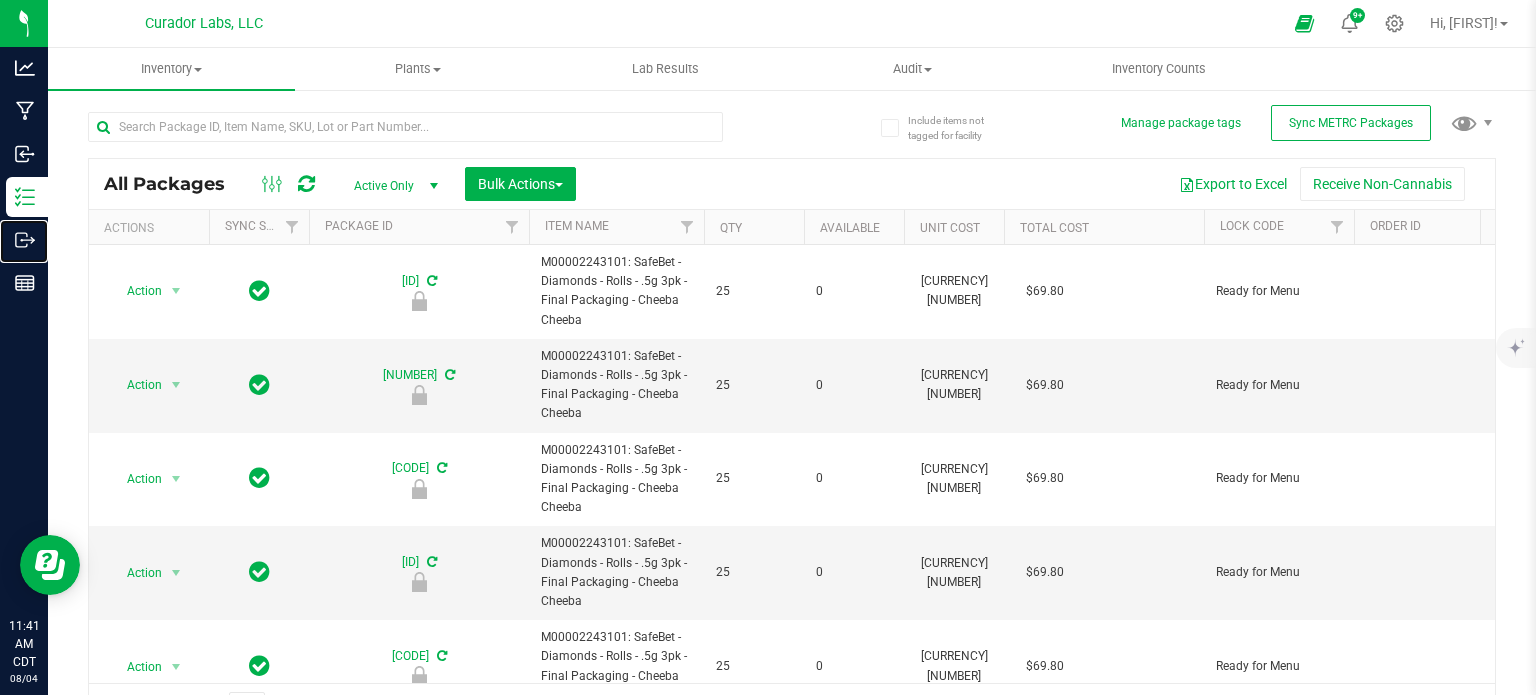 type on "[YEAR]-[MONTH]-[DAY]" 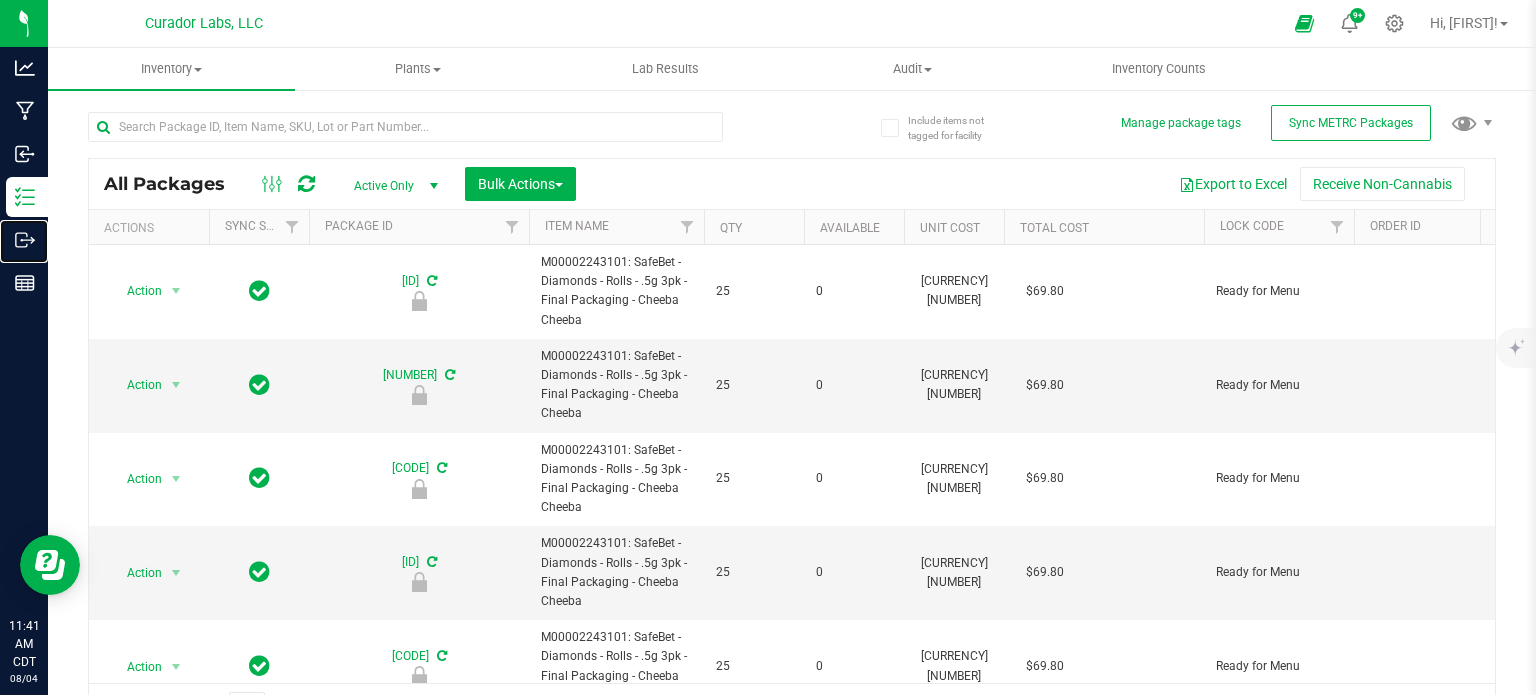 type on "[YEAR]-[MONTH]-[DAY]" 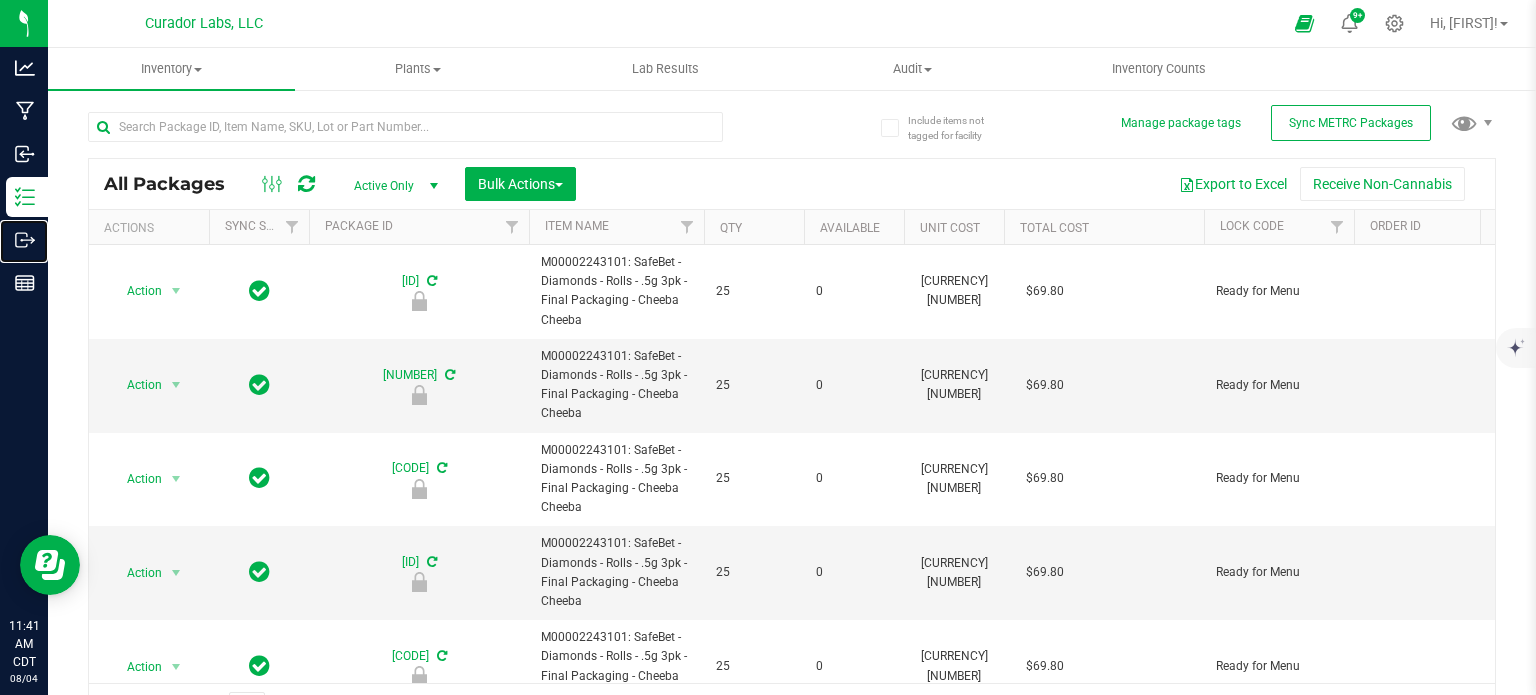 type on "[YEAR]-[MONTH]-[DAY]" 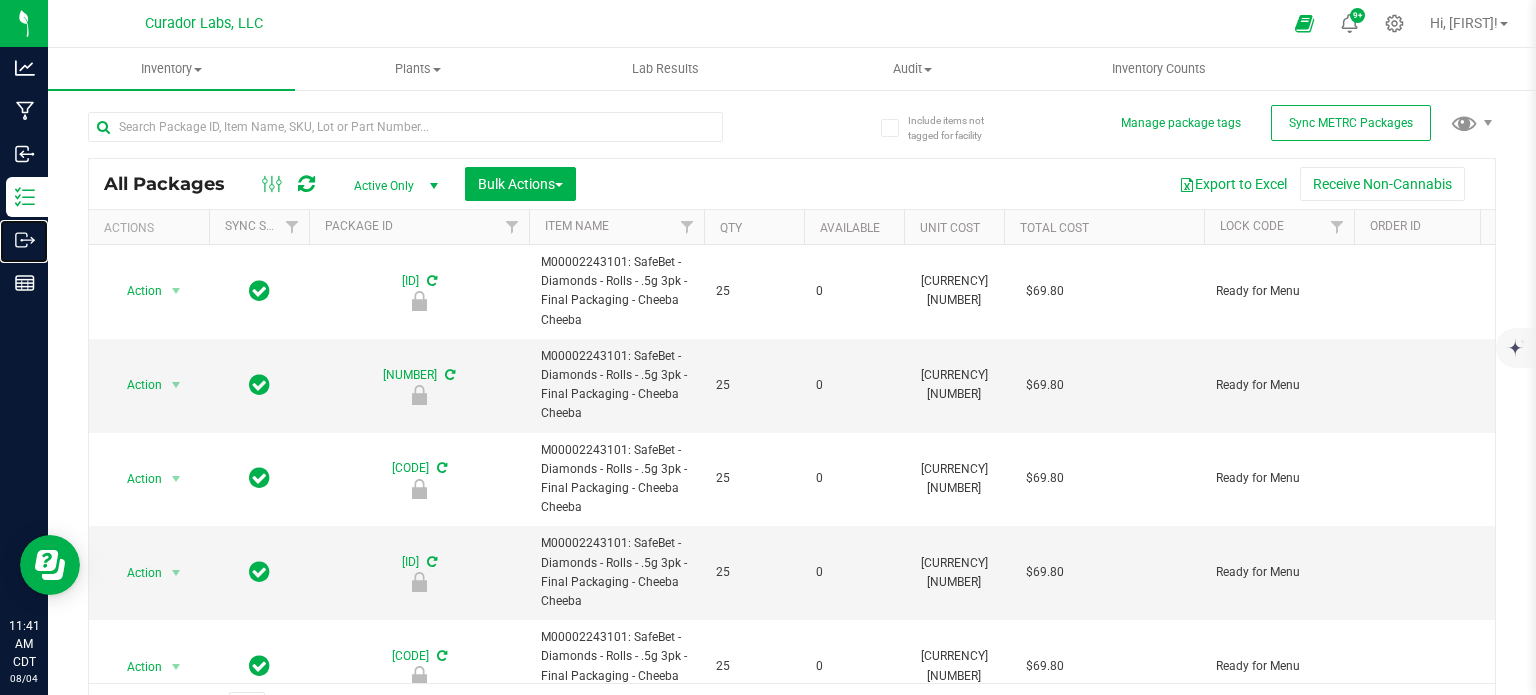 type on "[YEAR]-[MONTH]-[DAY]" 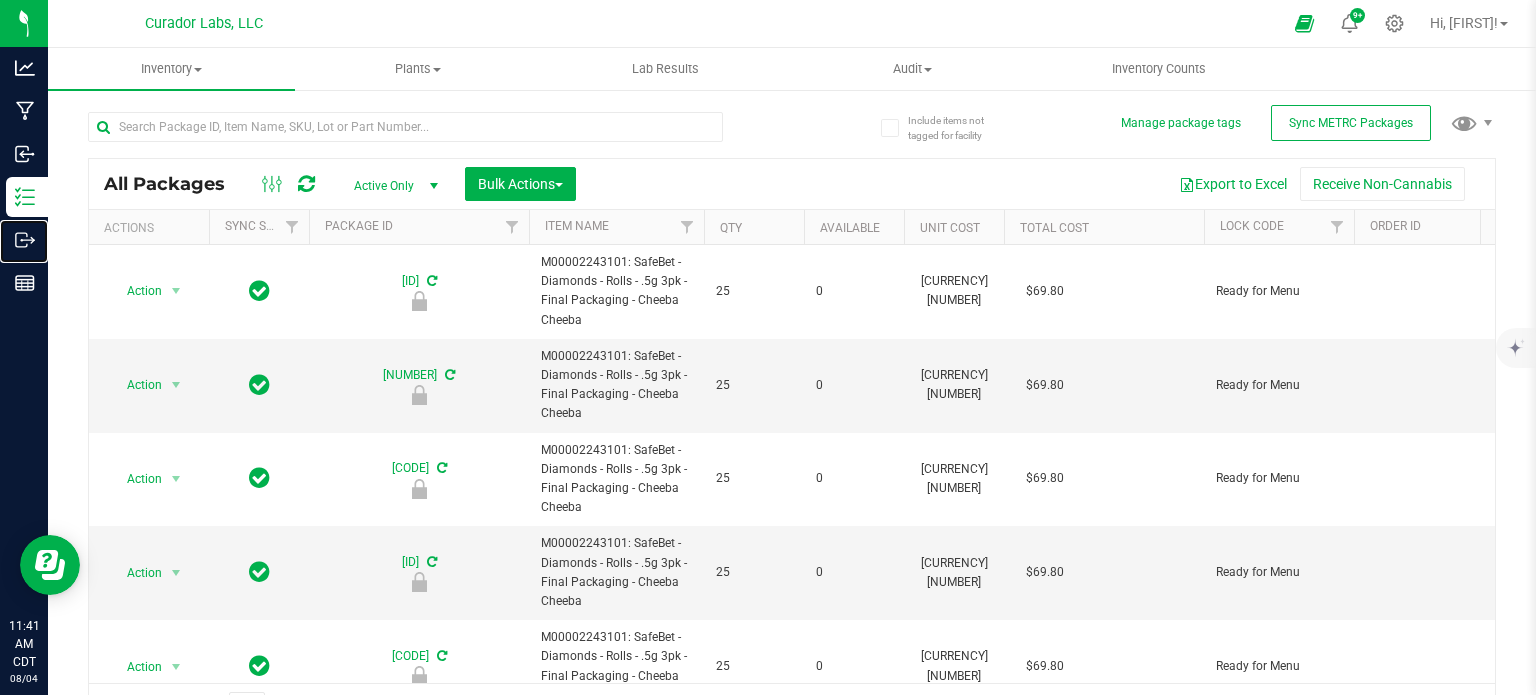 click 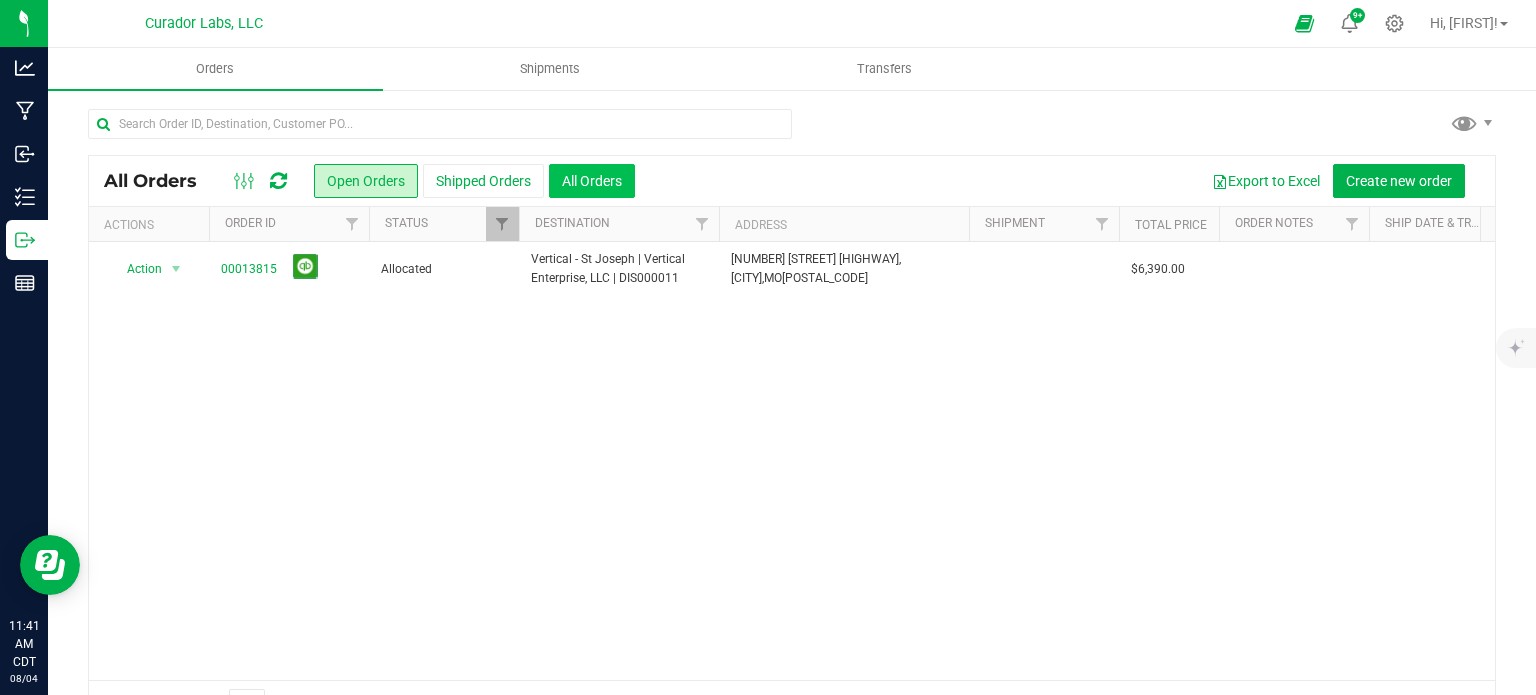 click on "All Orders" at bounding box center [592, 181] 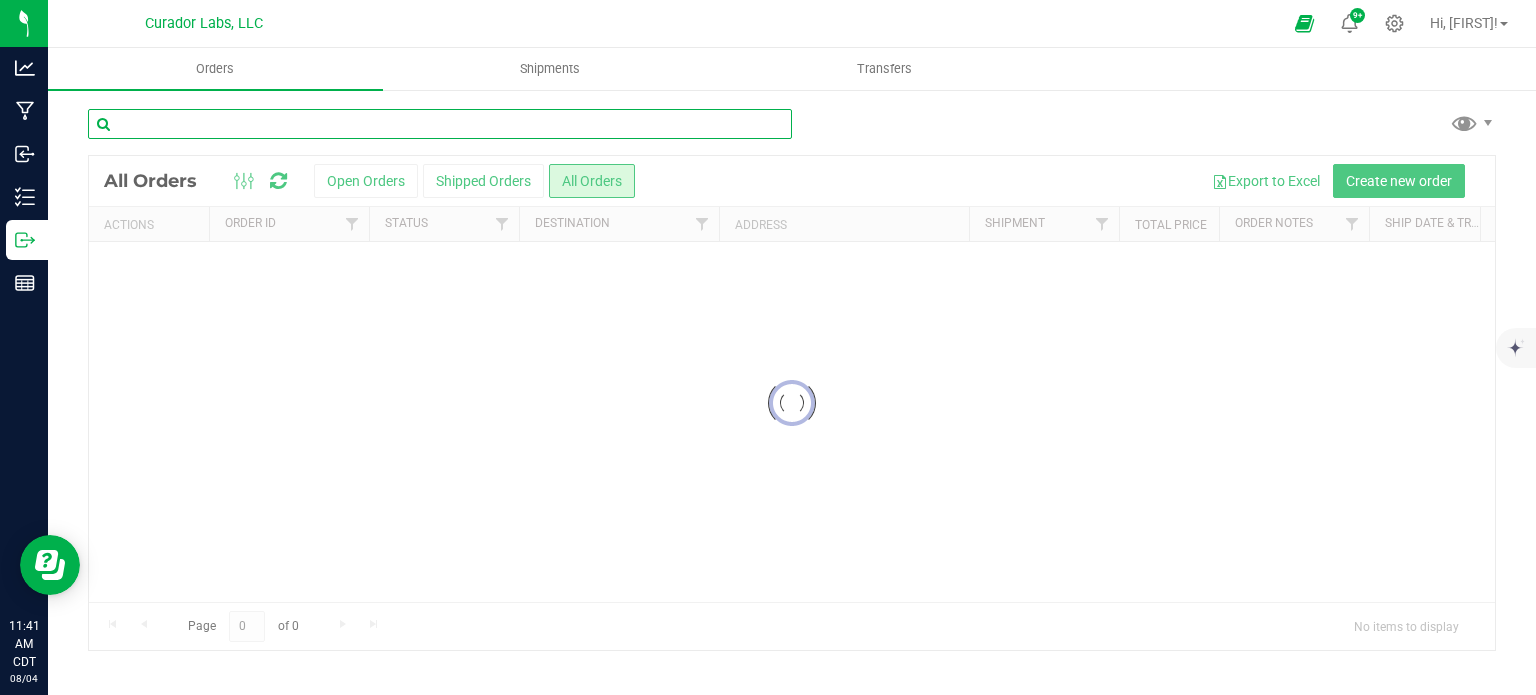 click at bounding box center [440, 124] 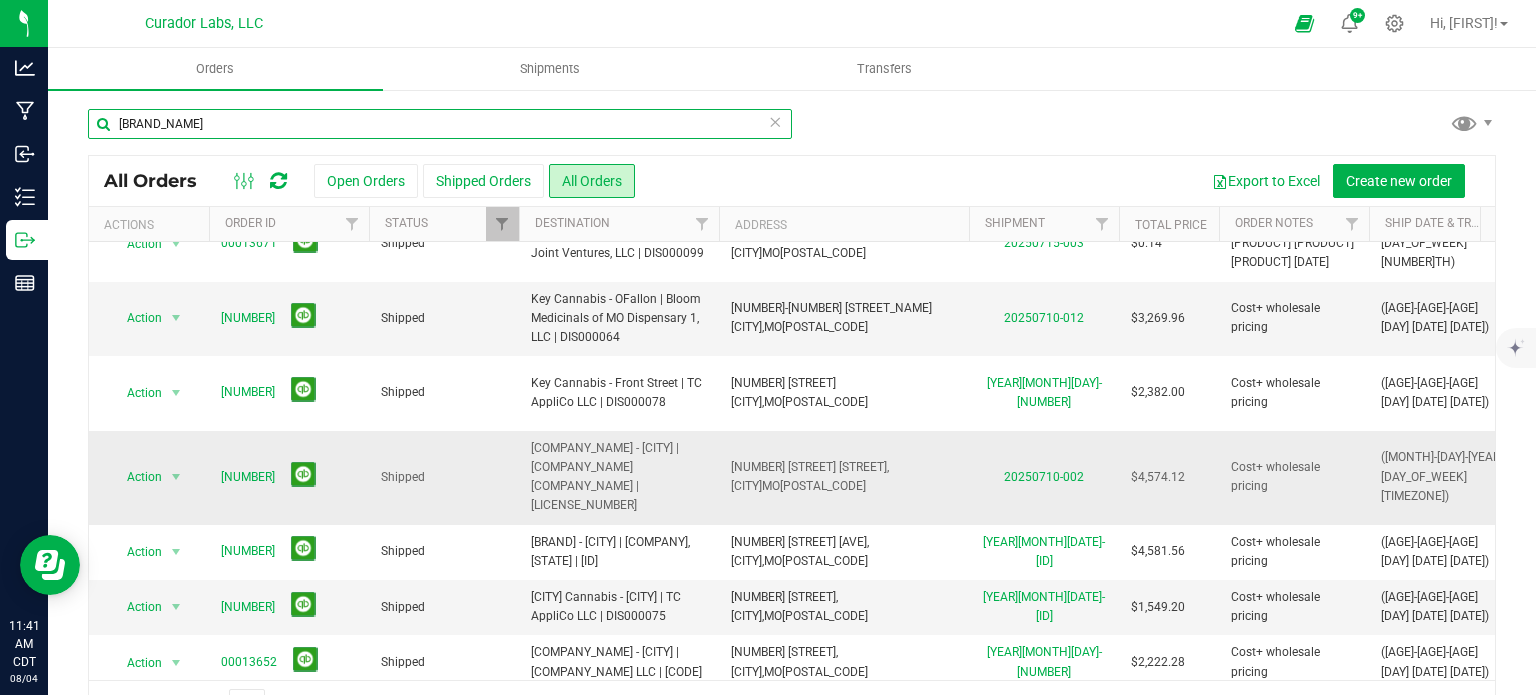 scroll, scrollTop: 0, scrollLeft: 0, axis: both 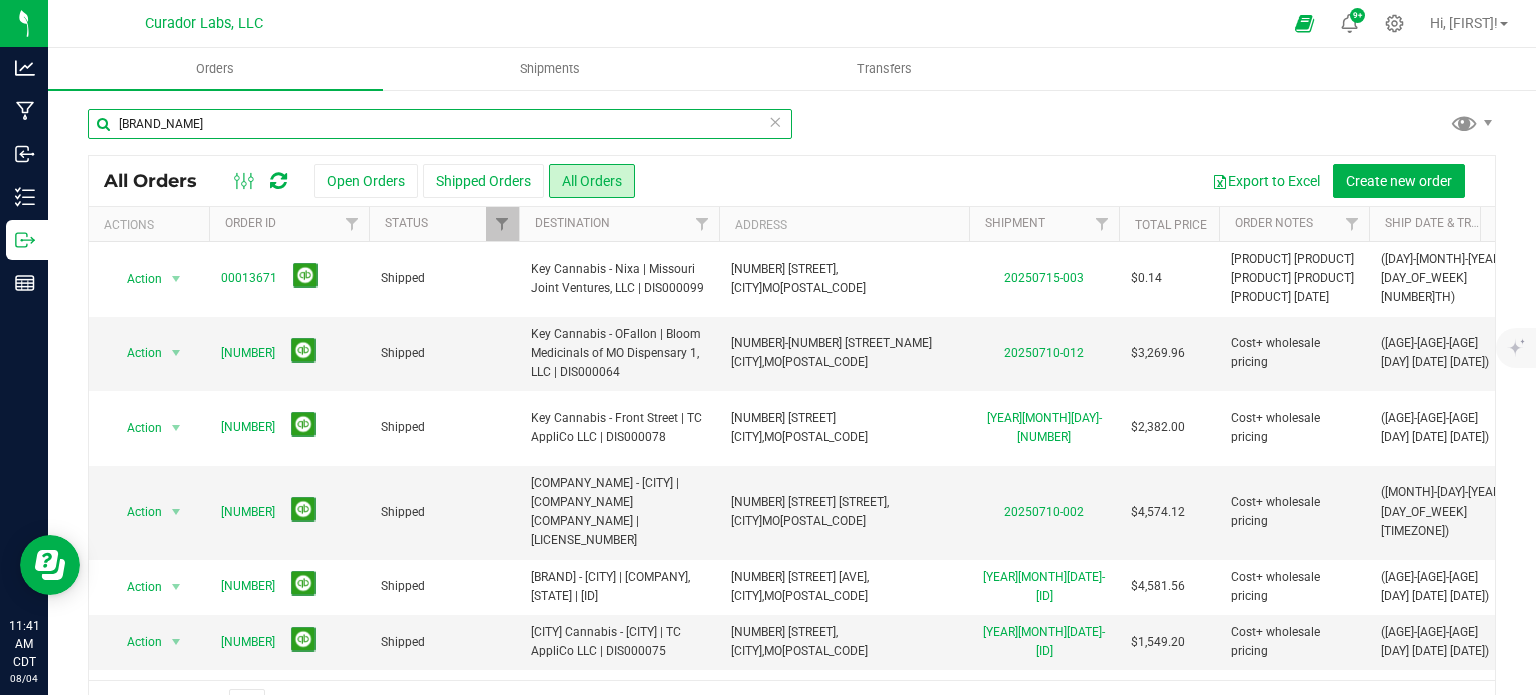 type on "[BRAND_NAME]" 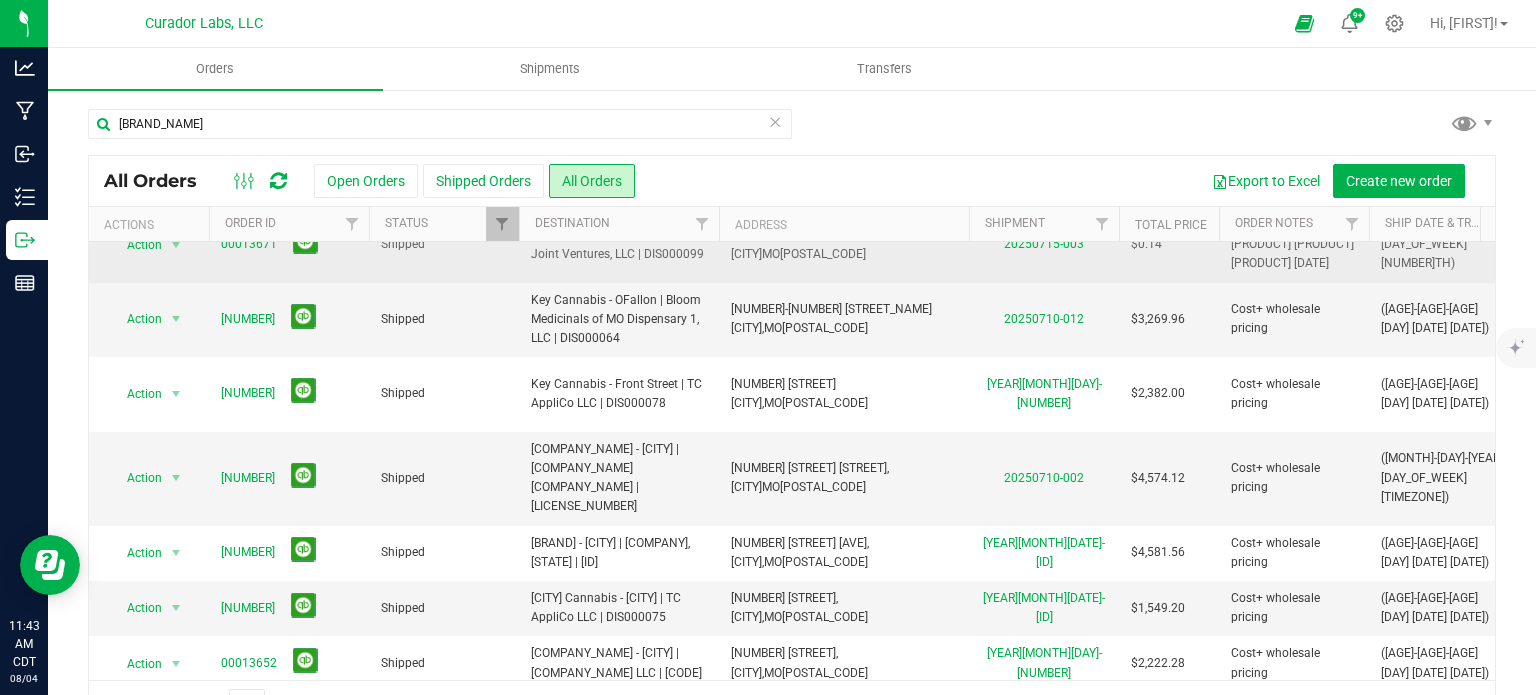 scroll, scrollTop: 0, scrollLeft: 0, axis: both 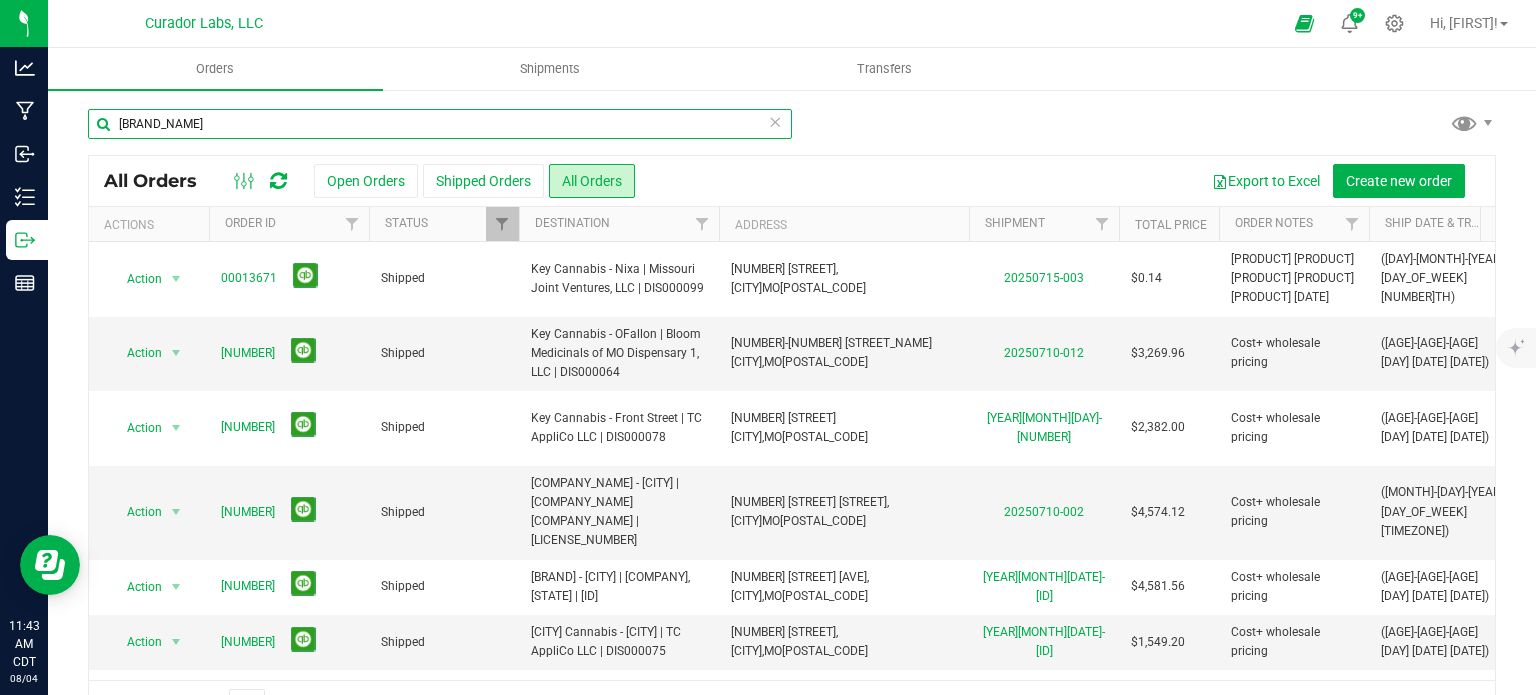 click on "[BRAND_NAME]" at bounding box center [440, 124] 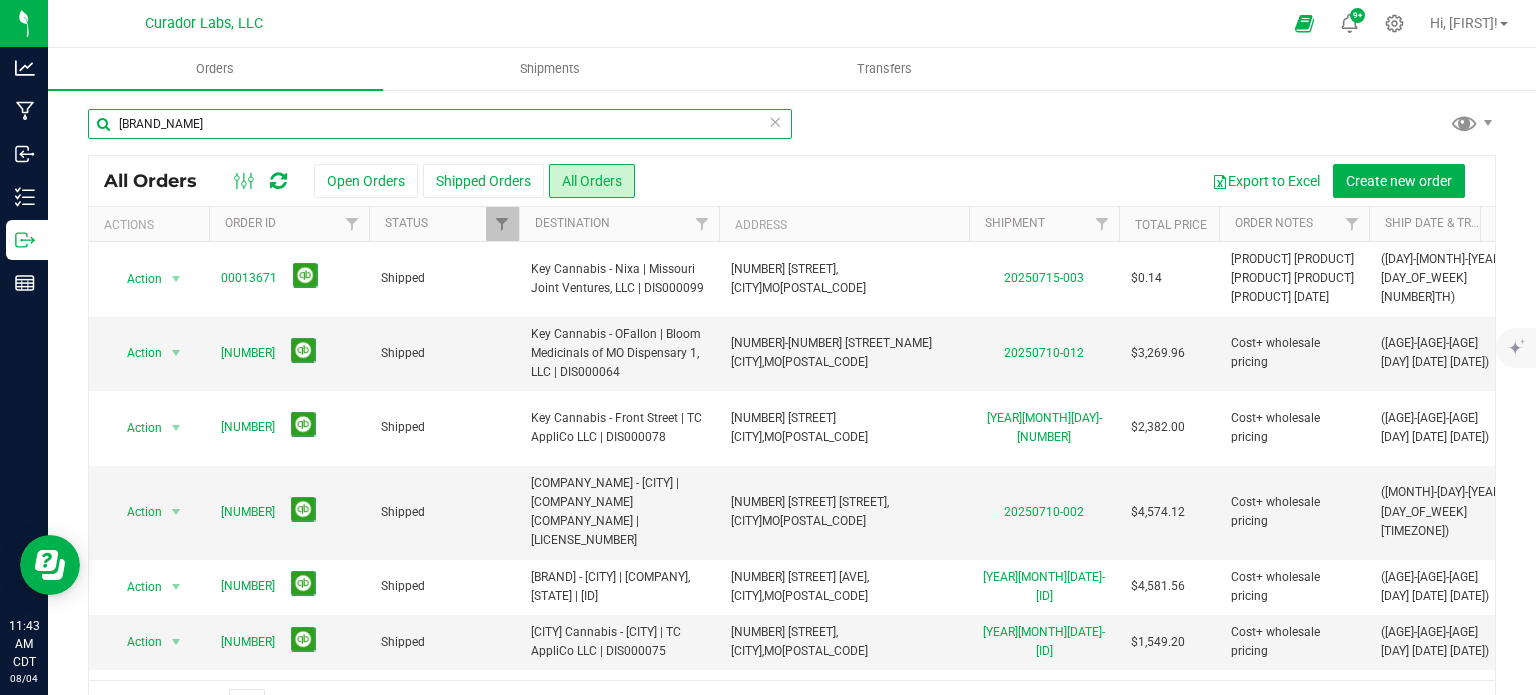 click on "[BRAND_NAME]" at bounding box center (440, 124) 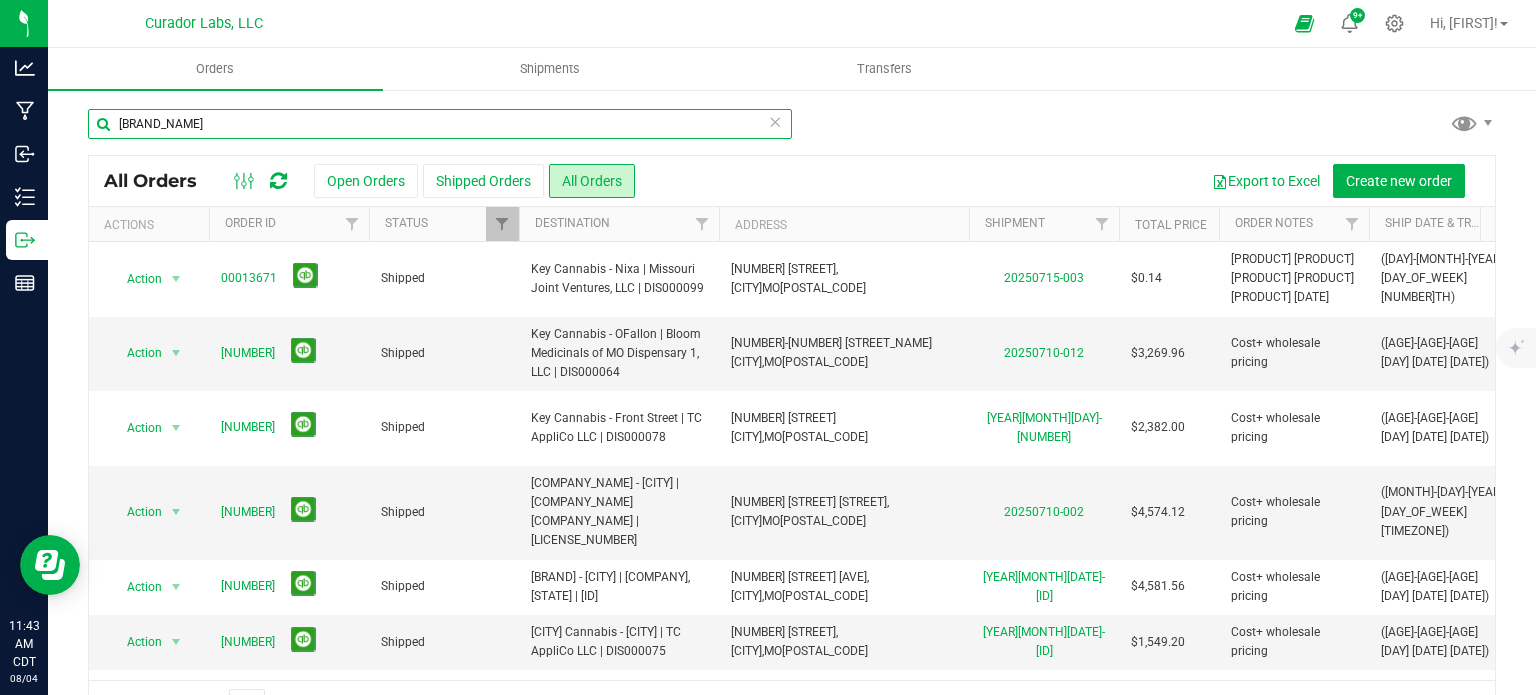 click on "[BRAND_NAME]" at bounding box center (440, 124) 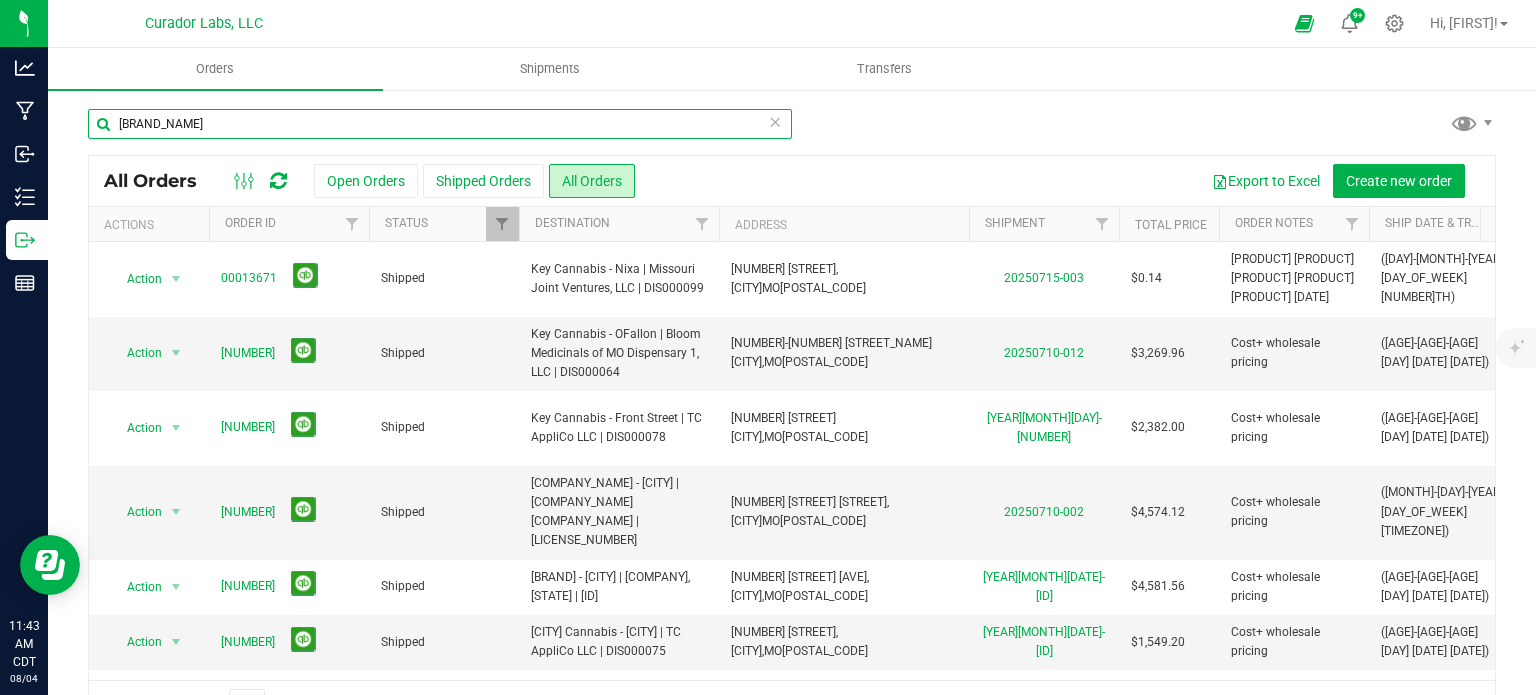 click on "[BRAND_NAME]" at bounding box center [440, 124] 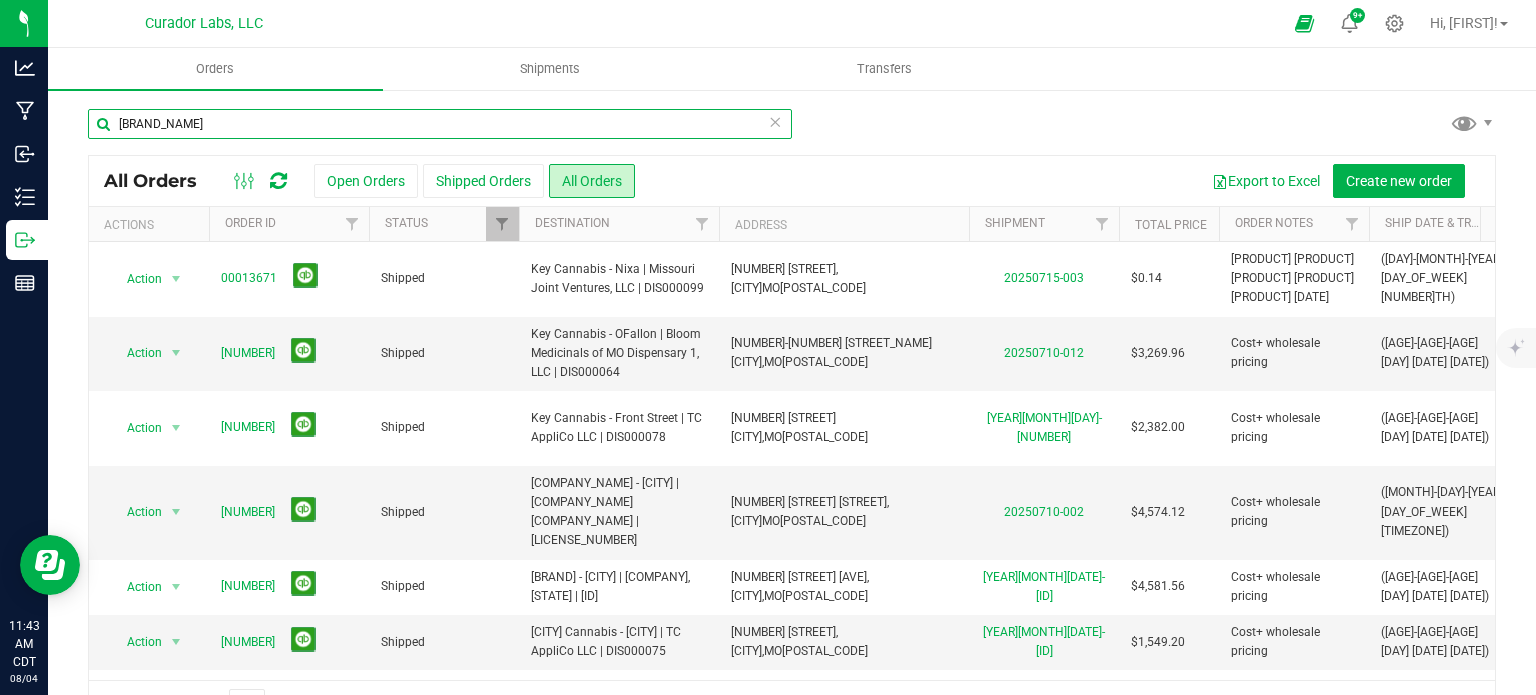 click on "[BRAND_NAME]" at bounding box center [440, 124] 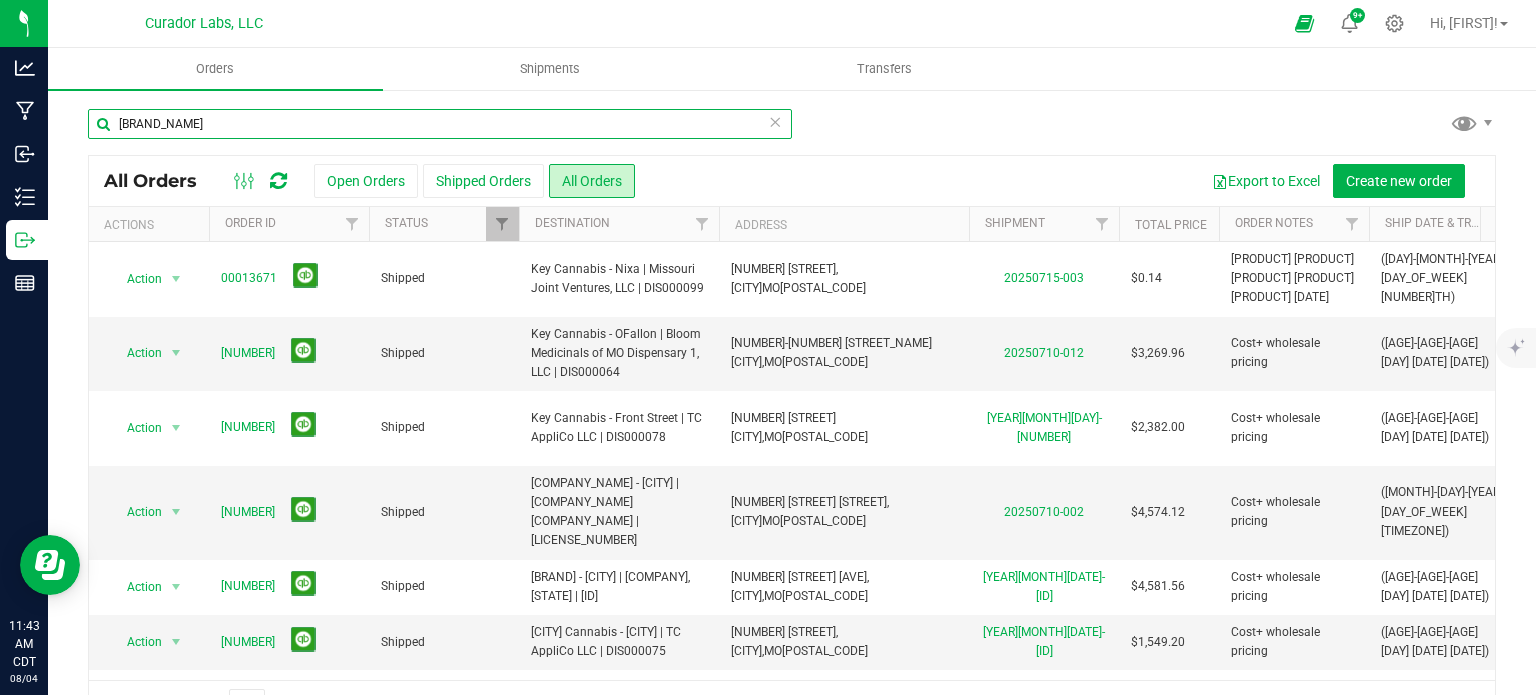 click on "[BRAND_NAME]" at bounding box center [440, 124] 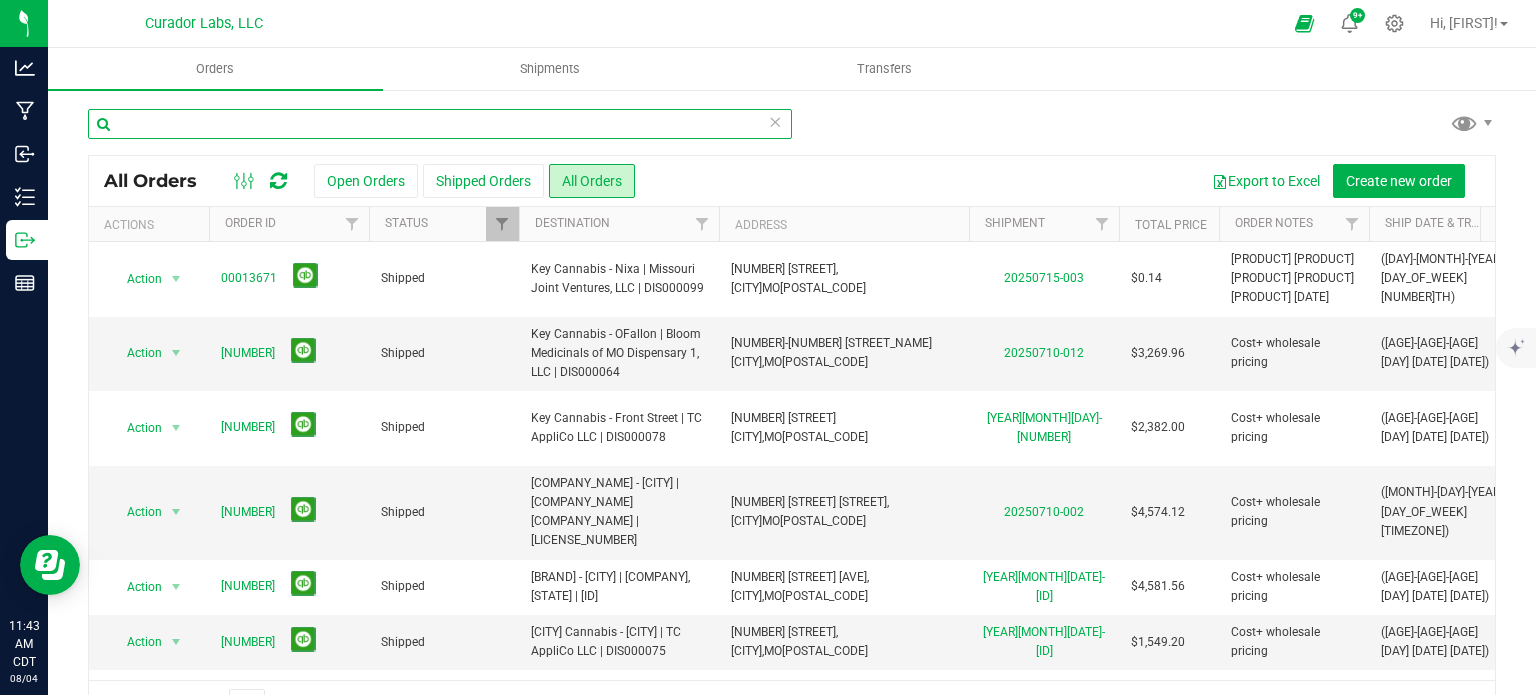 type 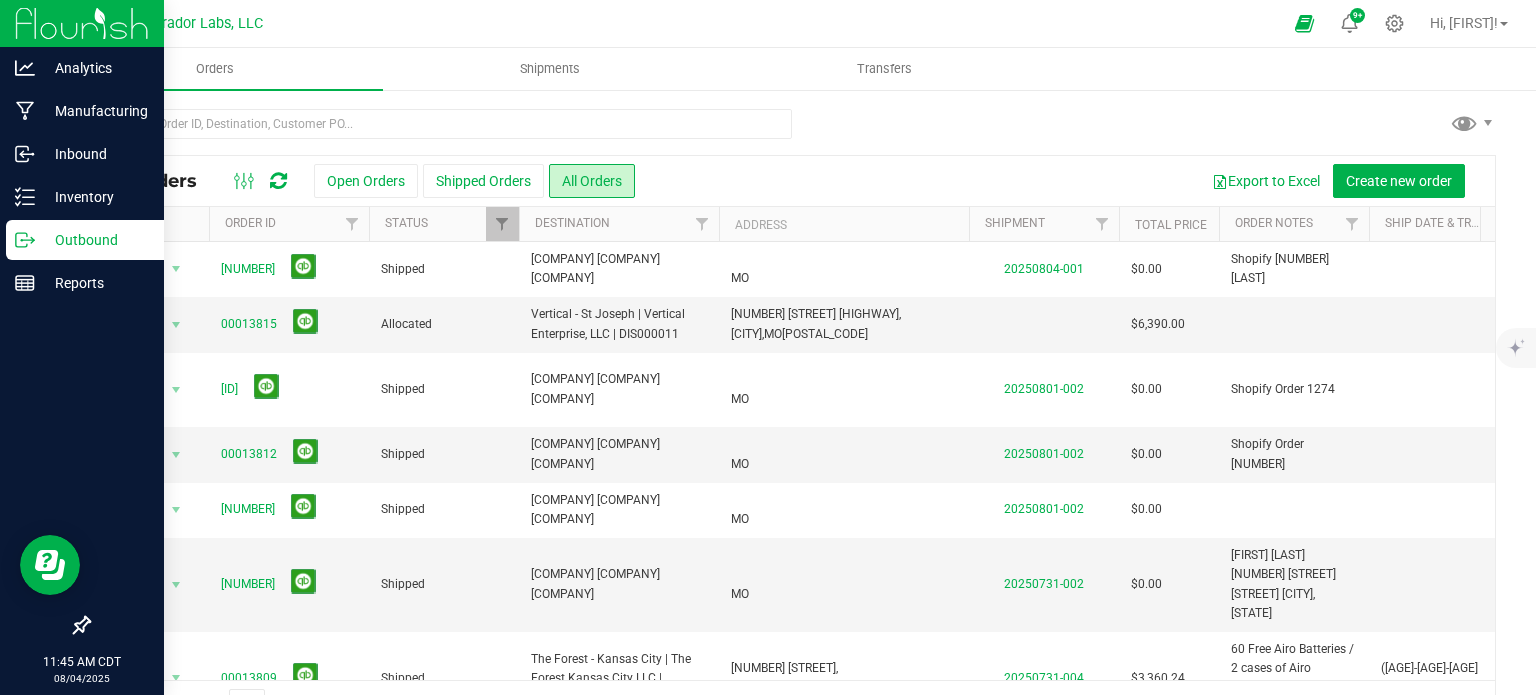 click 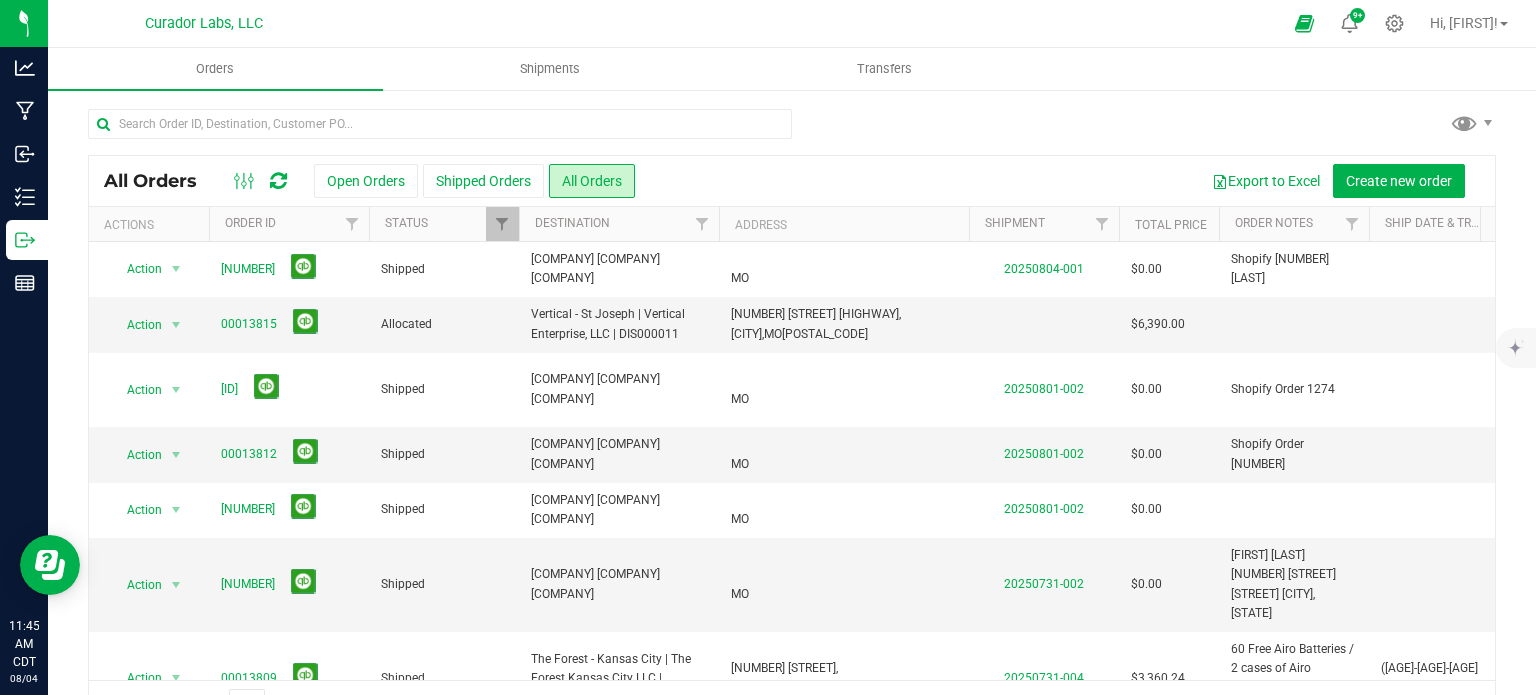 click at bounding box center [278, 181] 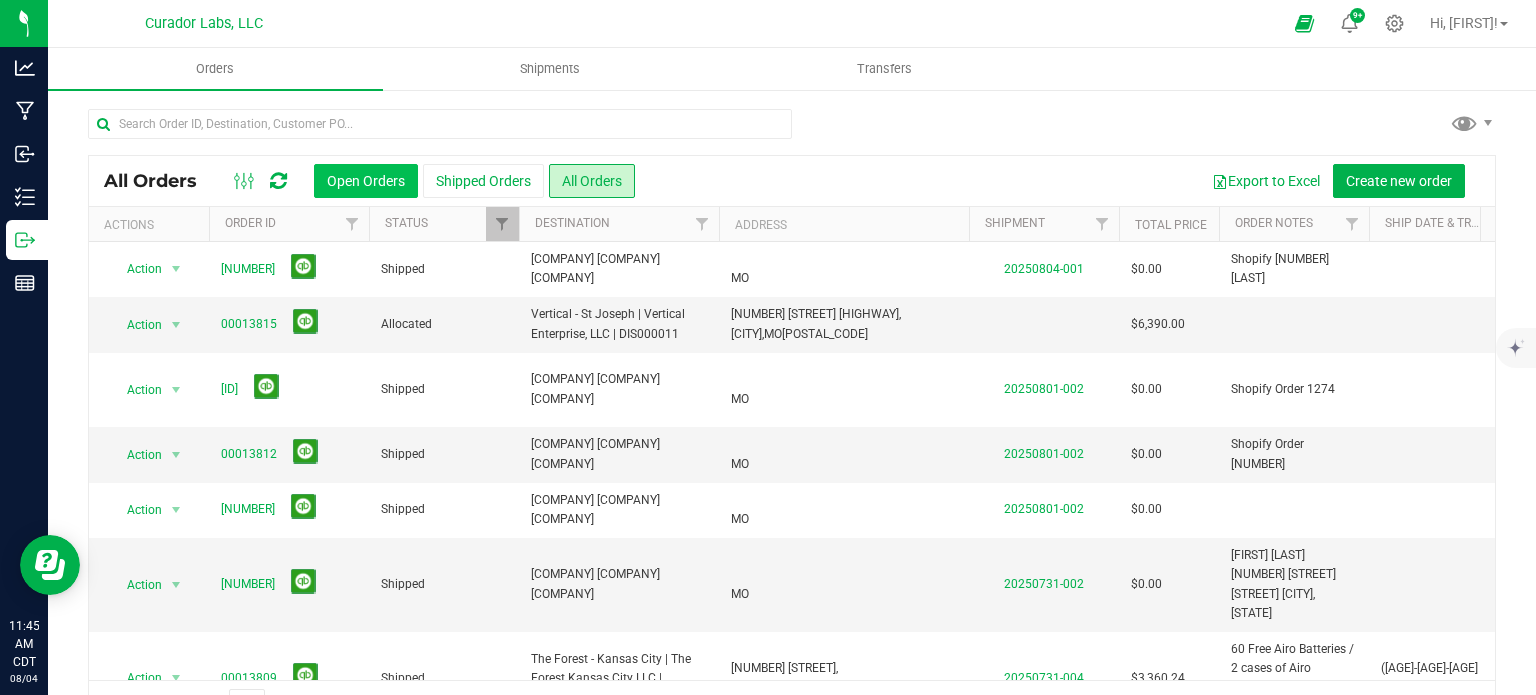 click on "Open Orders" at bounding box center (366, 181) 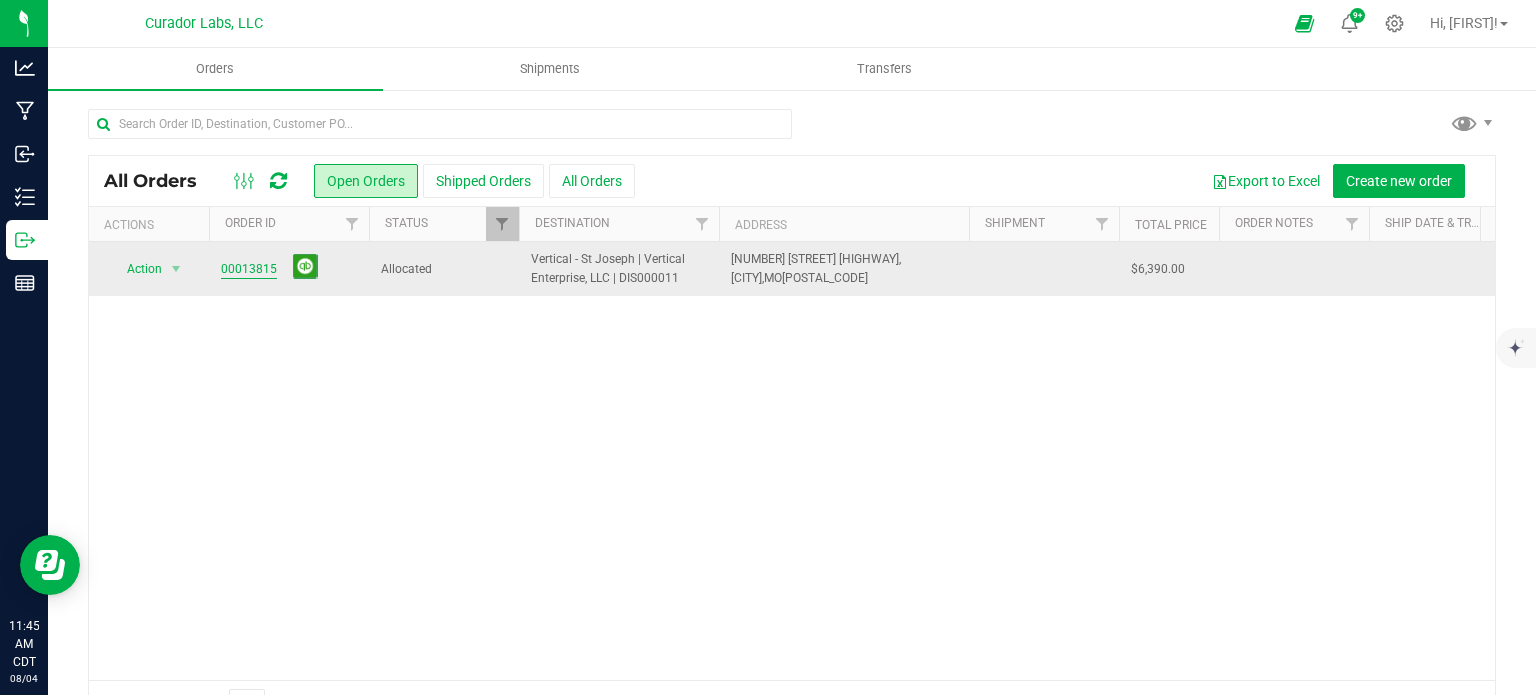click on "00013815" at bounding box center (249, 269) 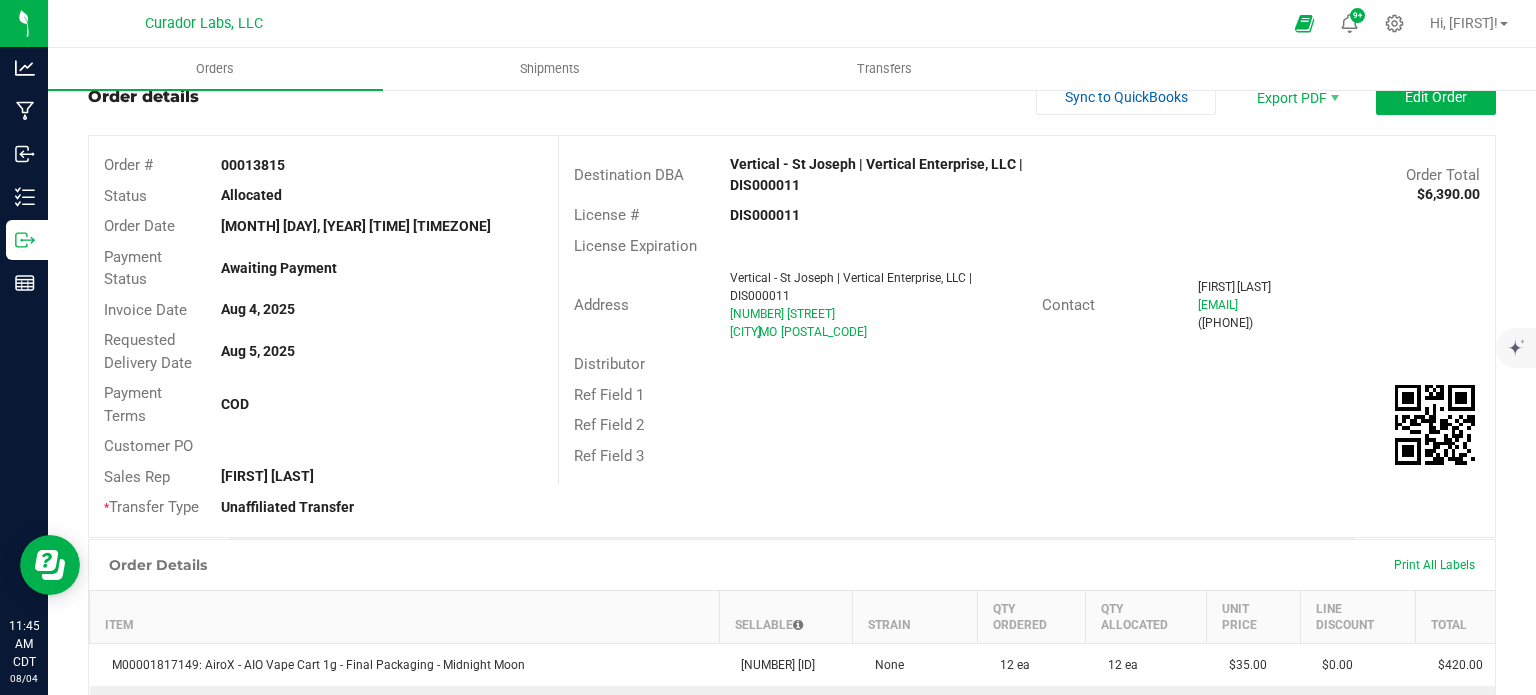 scroll, scrollTop: 0, scrollLeft: 0, axis: both 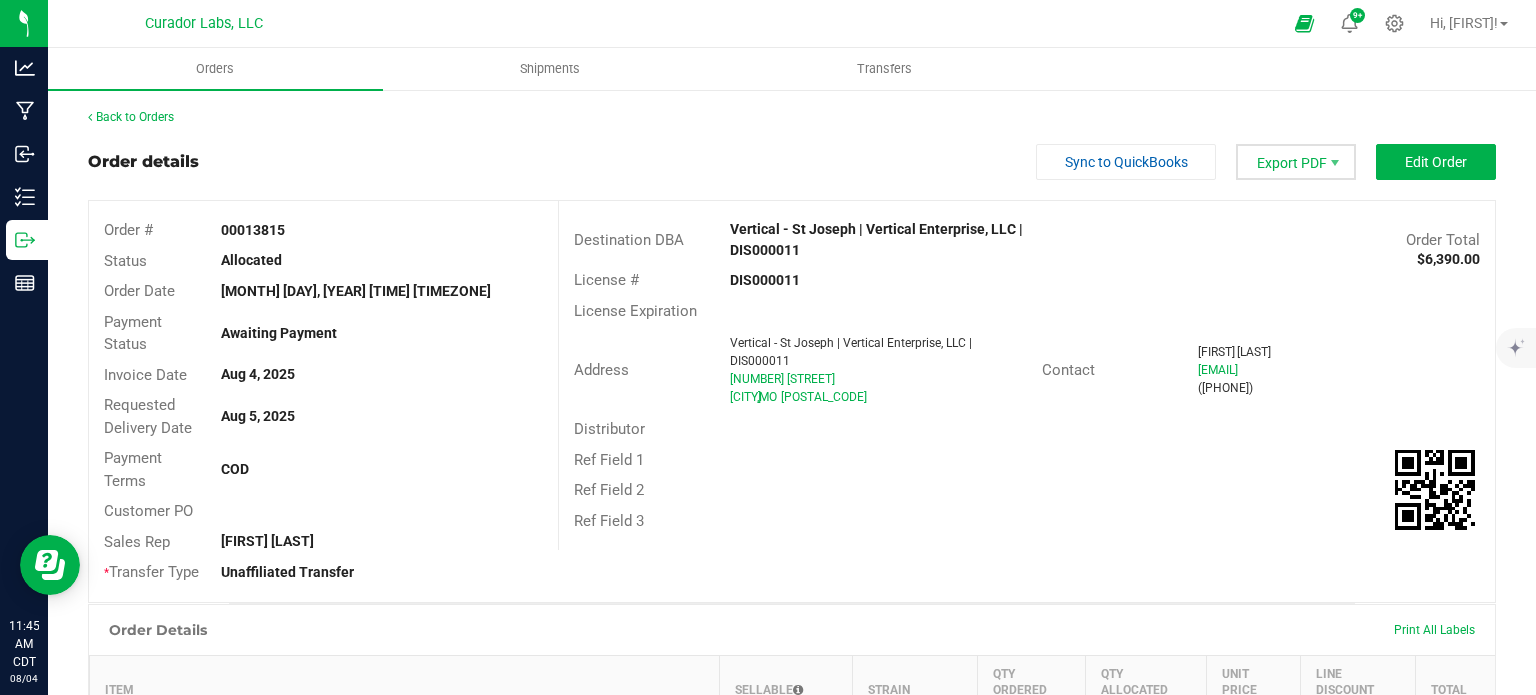 click on "Export PDF" at bounding box center (1296, 162) 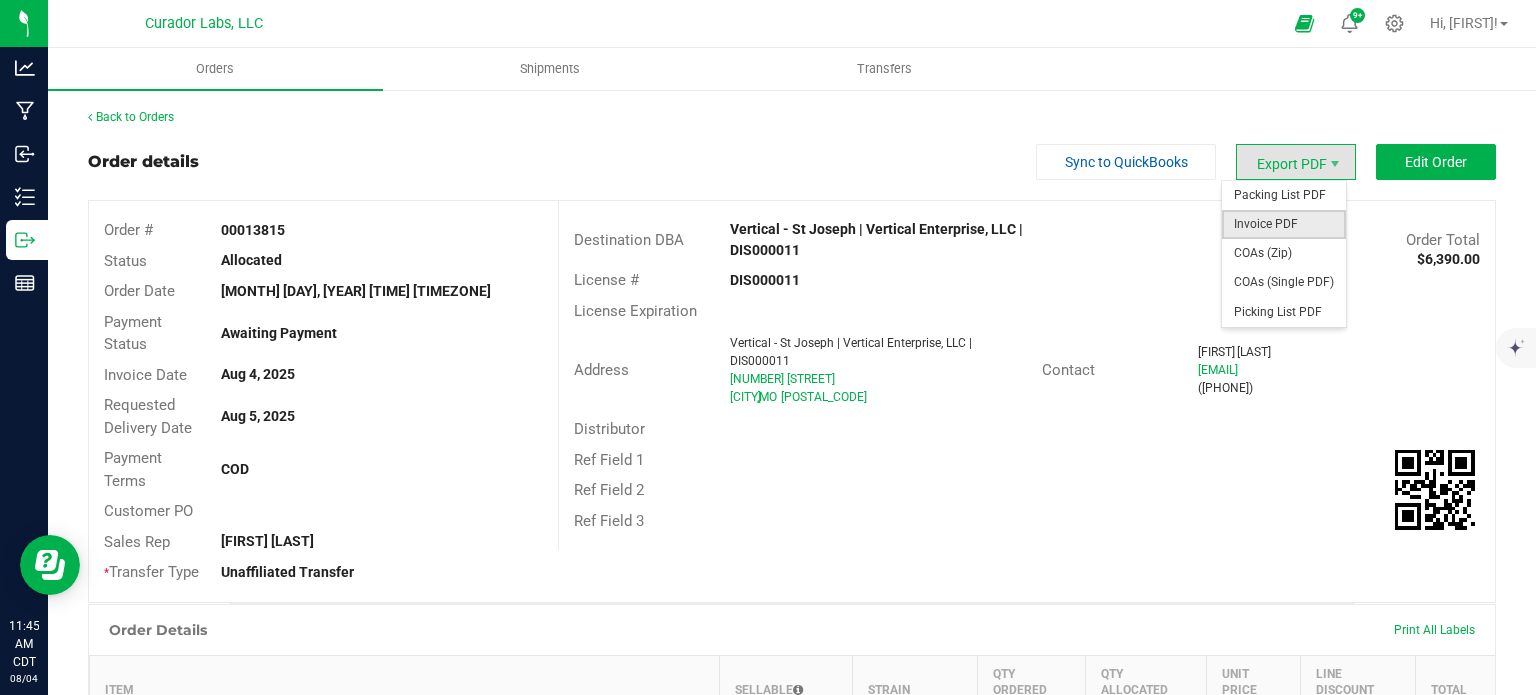 click on "Invoice PDF" at bounding box center [1284, 224] 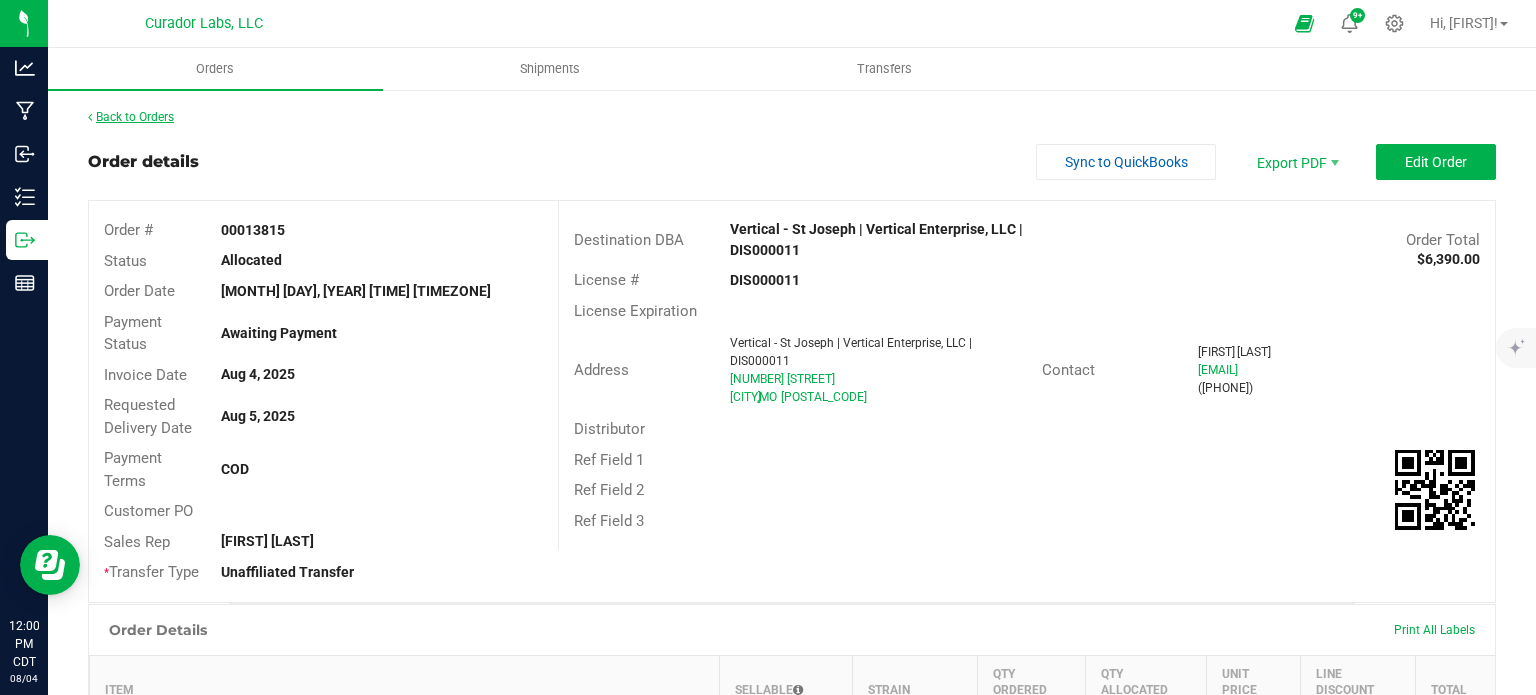 click on "Back to Orders" at bounding box center (131, 117) 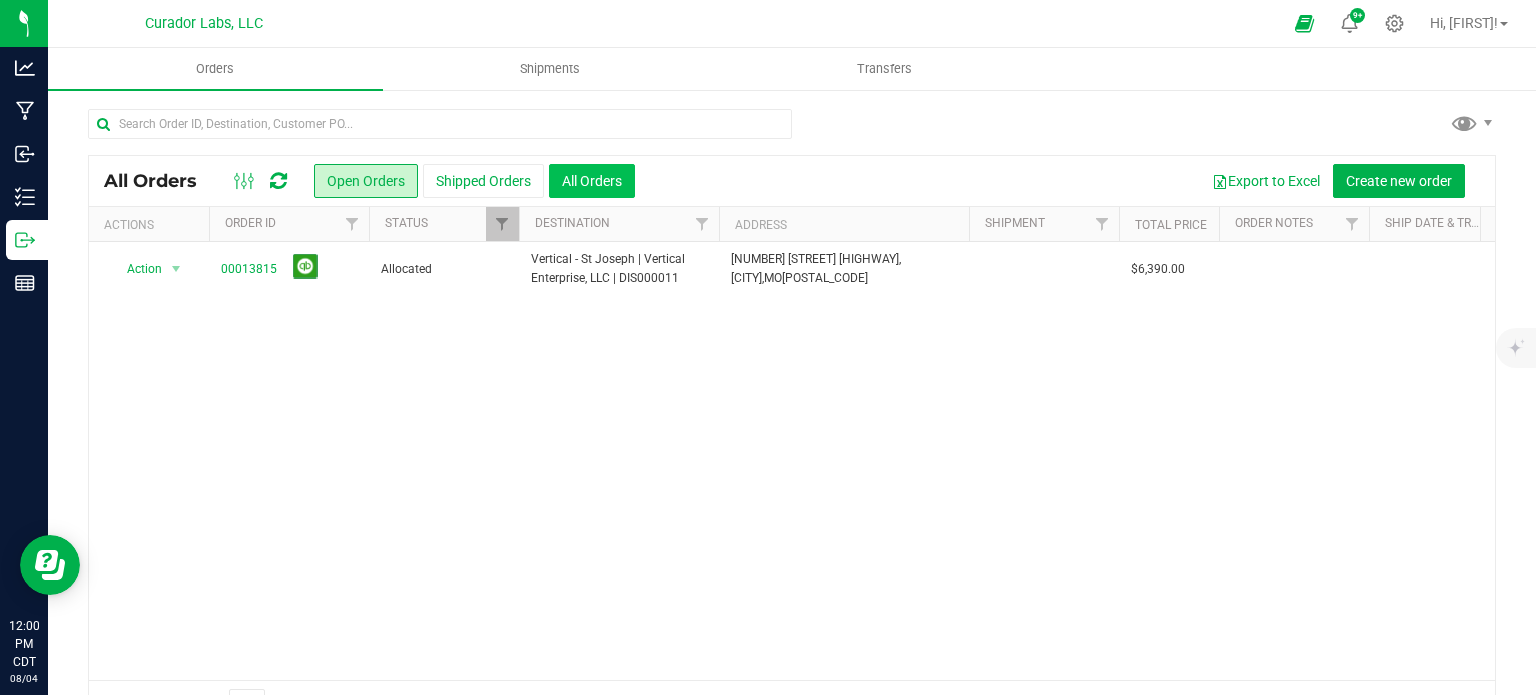 click on "All Orders" at bounding box center (592, 181) 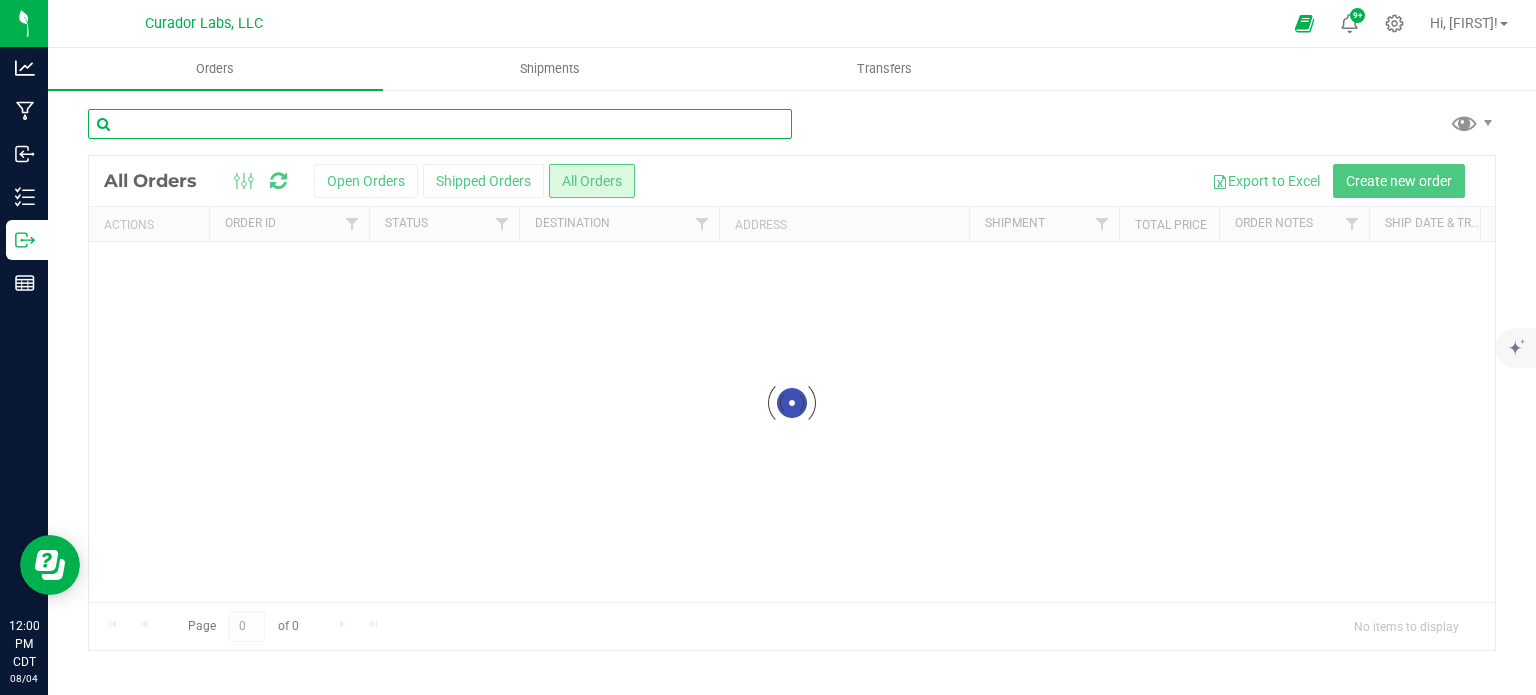 click at bounding box center [440, 124] 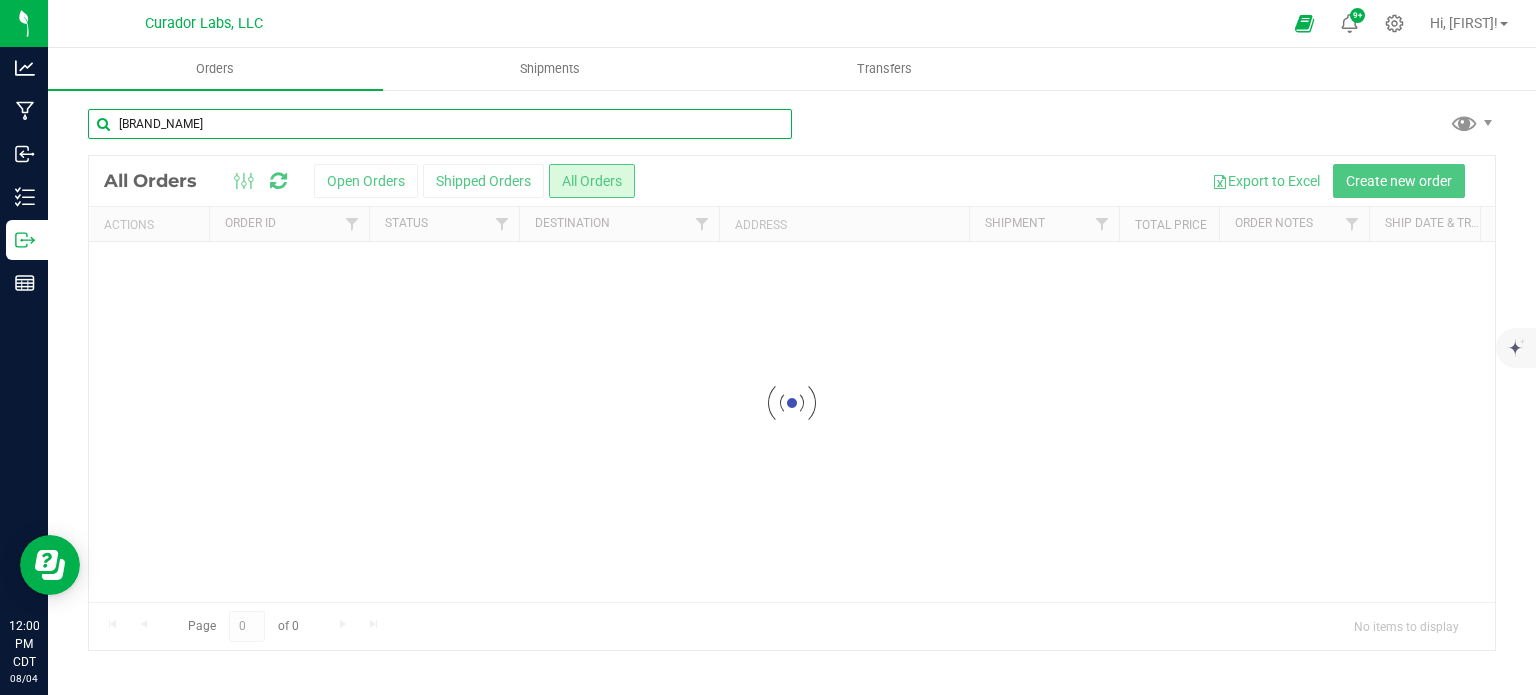 type on "[BRAND_NAME]" 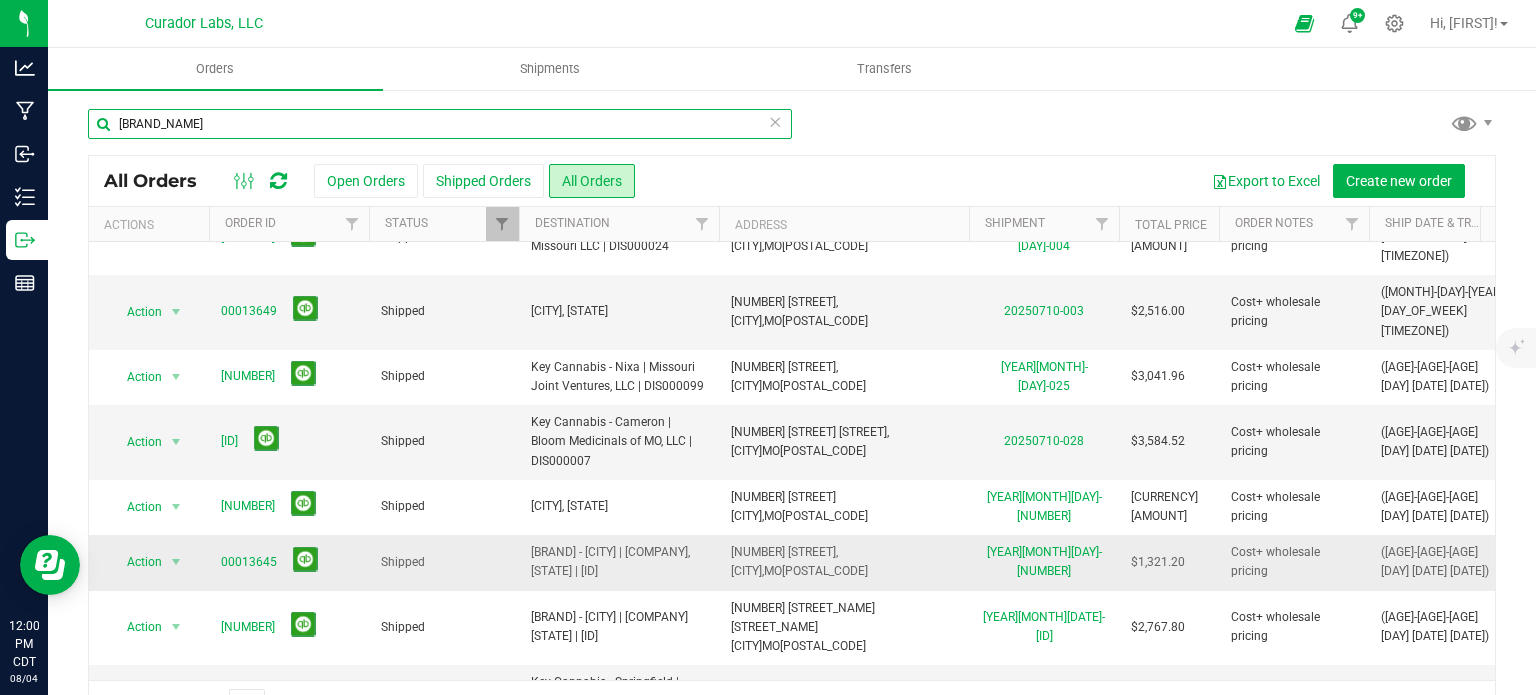scroll, scrollTop: 700, scrollLeft: 0, axis: vertical 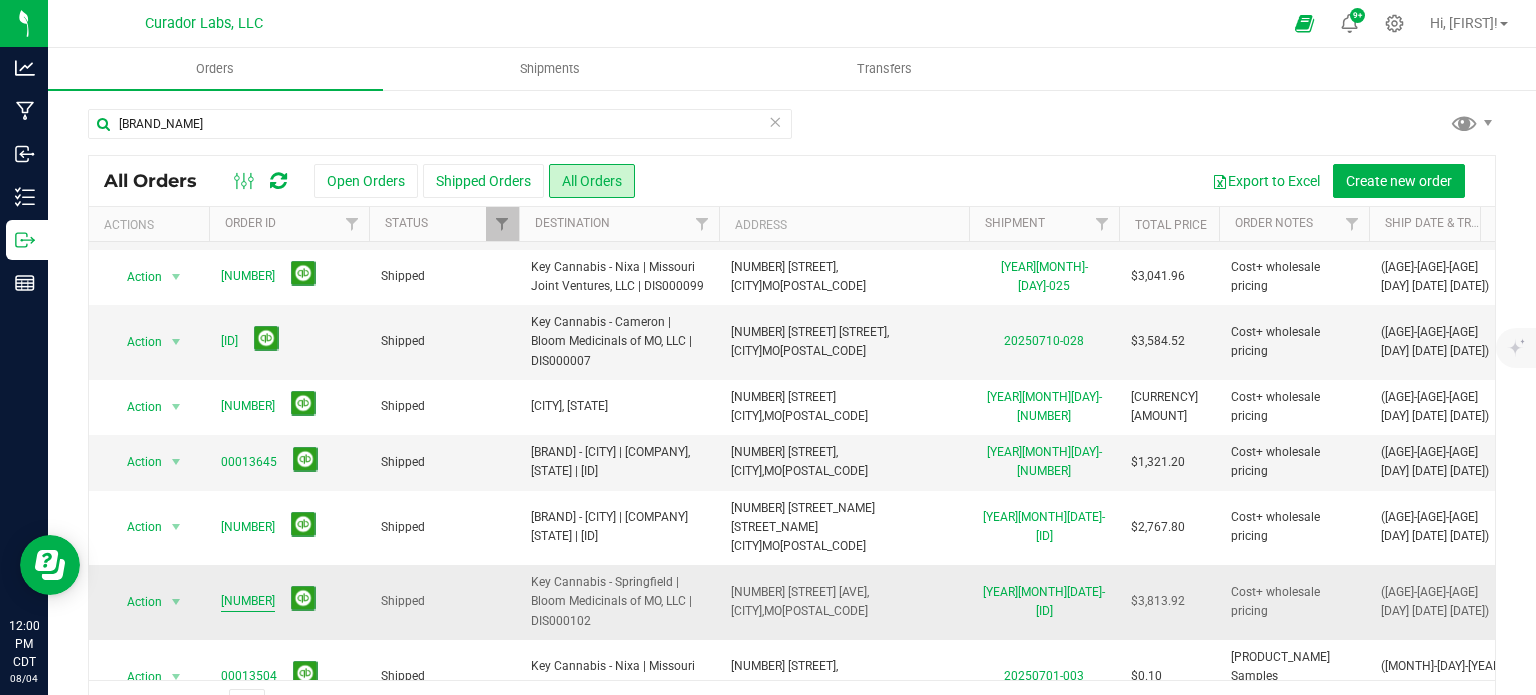 click on "[NUMBER]" at bounding box center (248, 601) 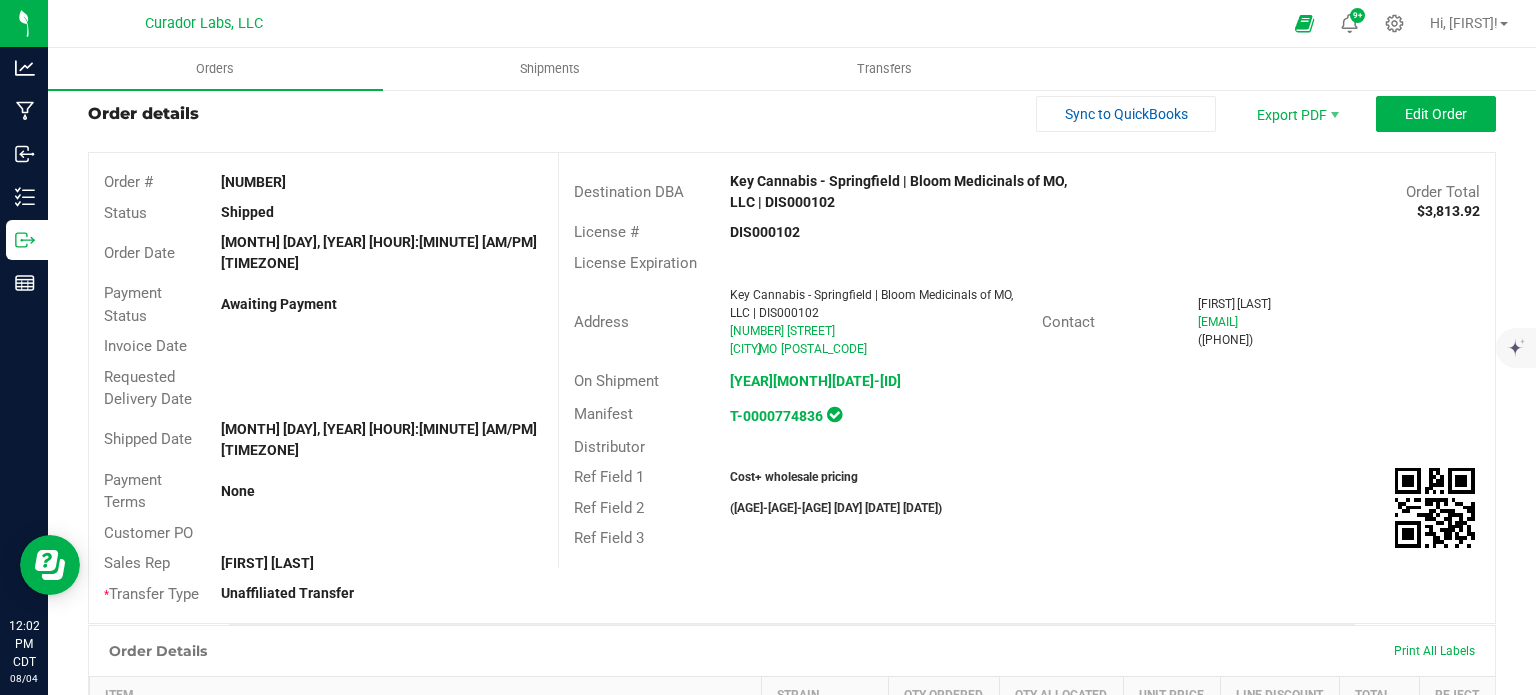 scroll, scrollTop: 0, scrollLeft: 0, axis: both 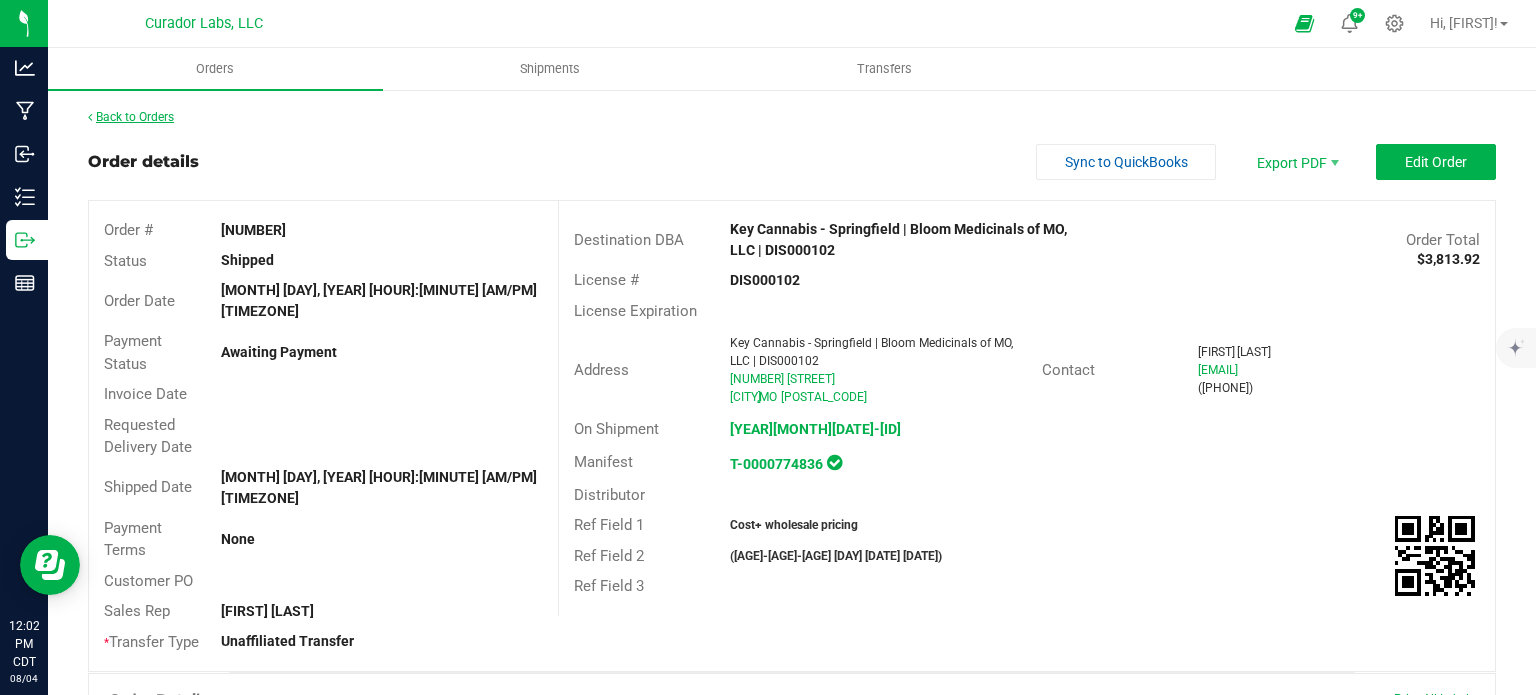 click on "Back to Orders" at bounding box center [131, 117] 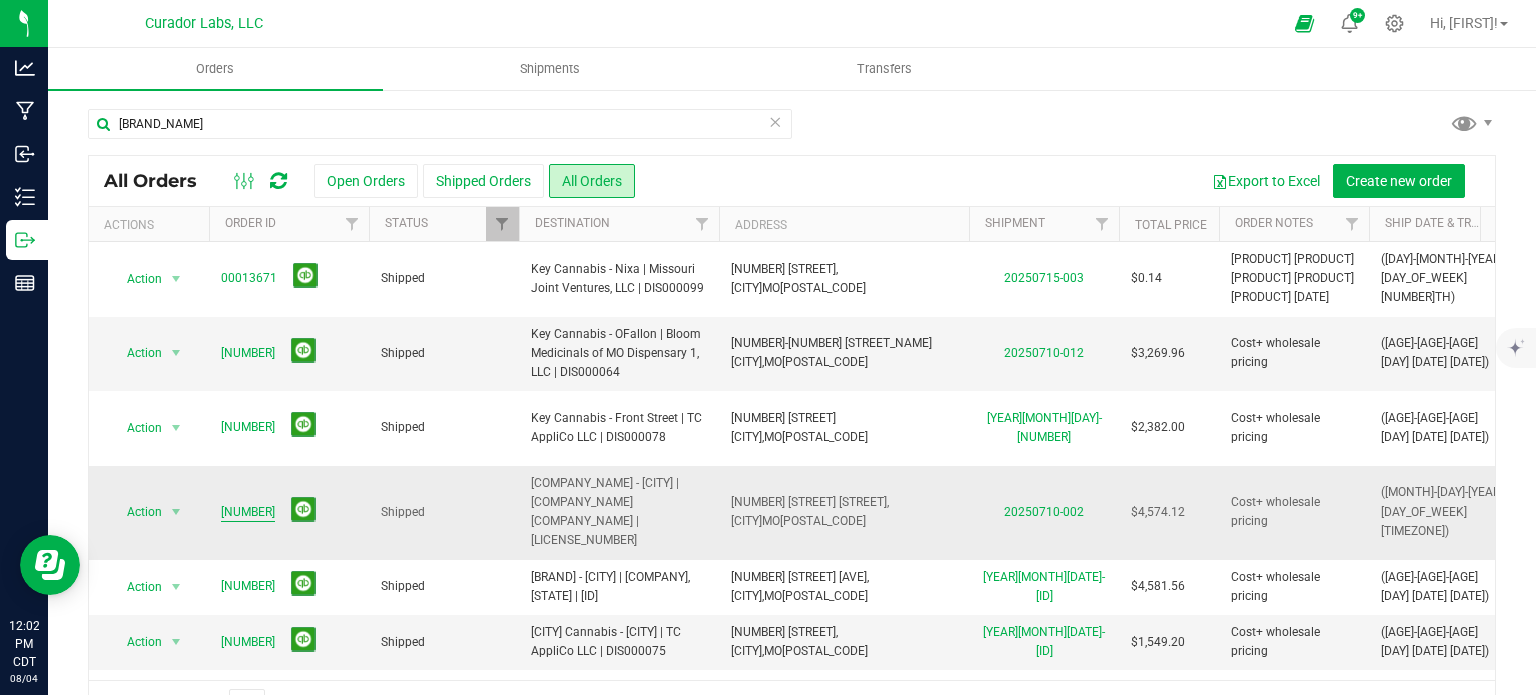 click on "[NUMBER]" at bounding box center (248, 512) 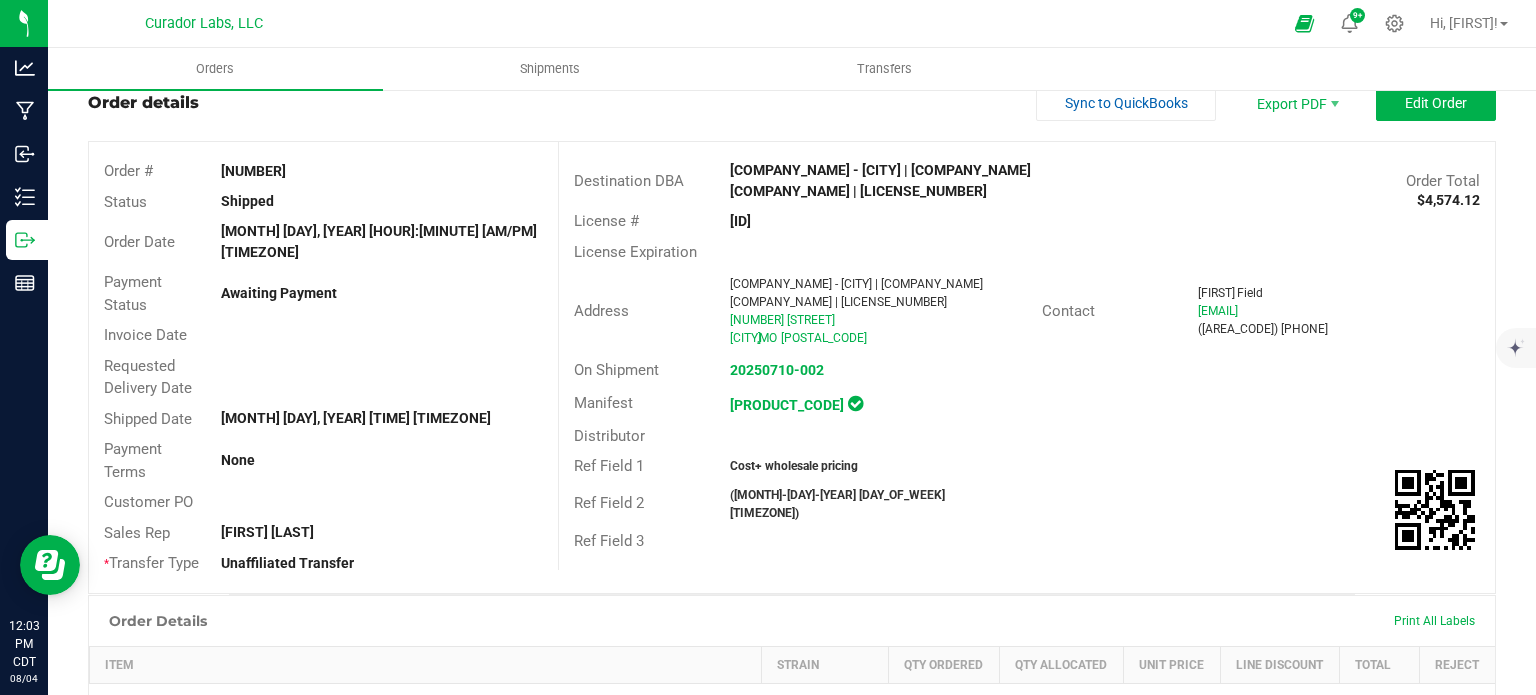 scroll, scrollTop: 0, scrollLeft: 0, axis: both 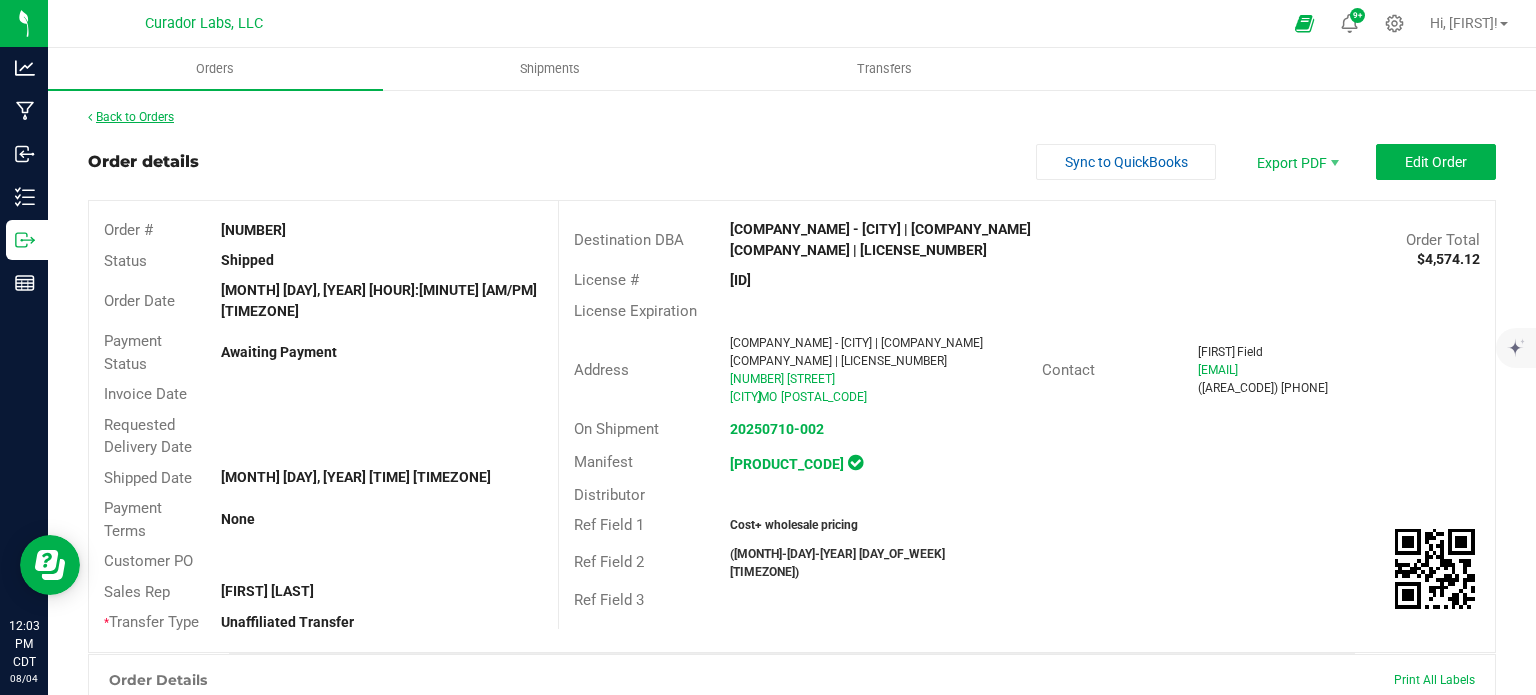 click on "Back to Orders" at bounding box center (131, 117) 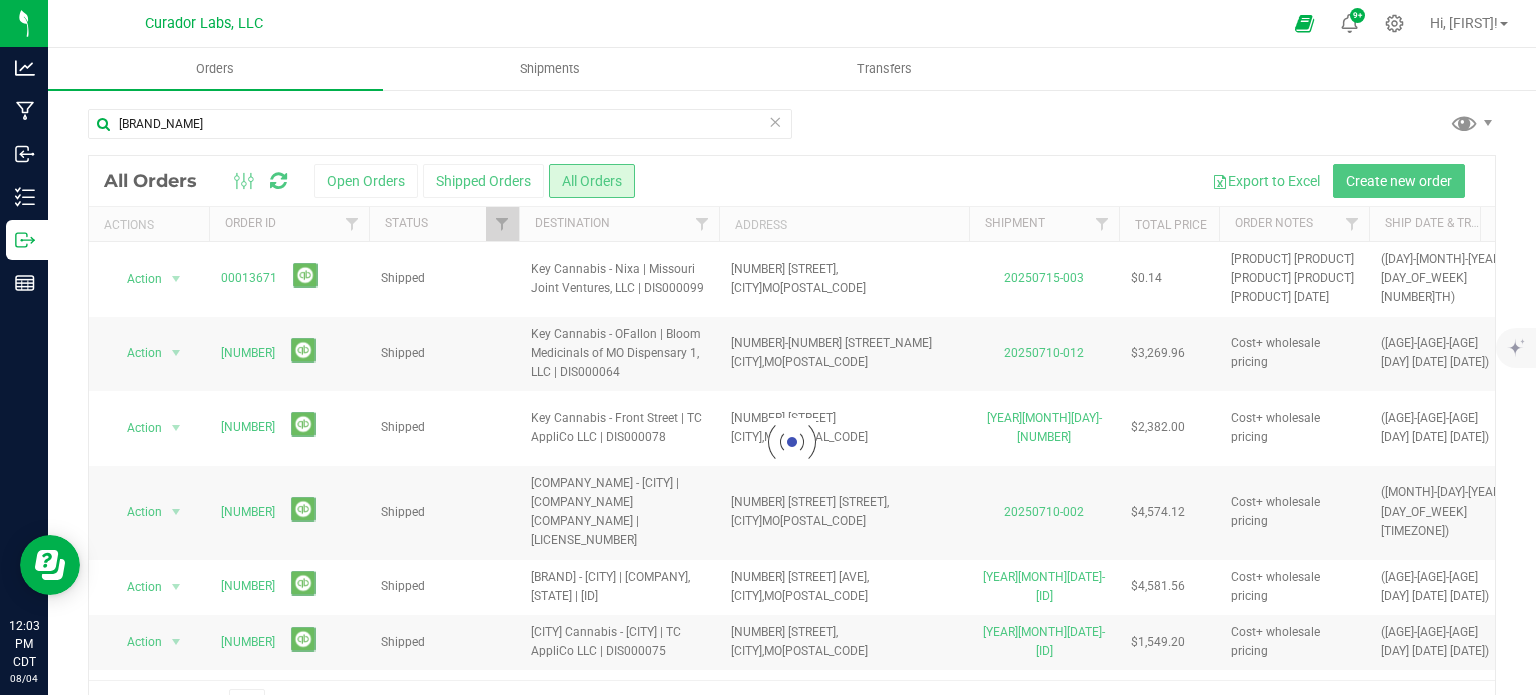 click at bounding box center (792, 442) 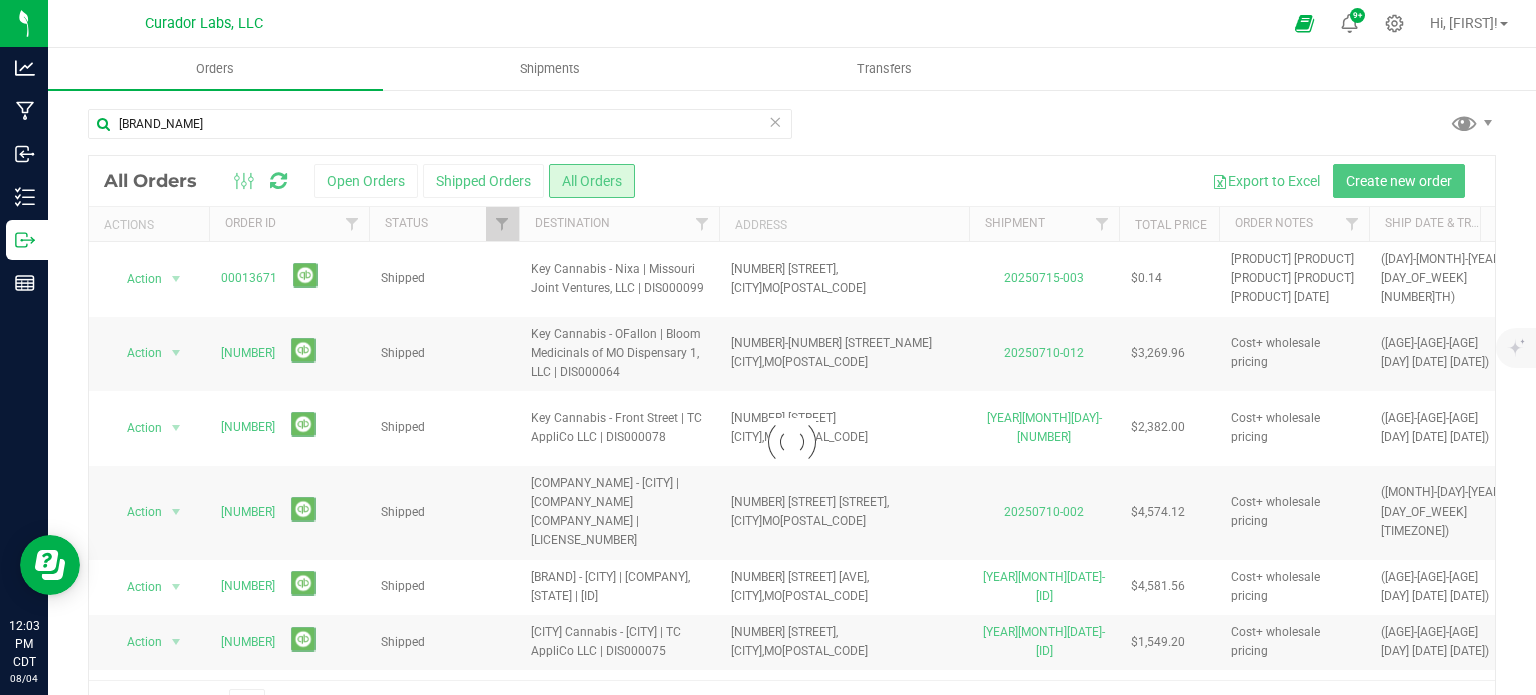 click at bounding box center (792, 442) 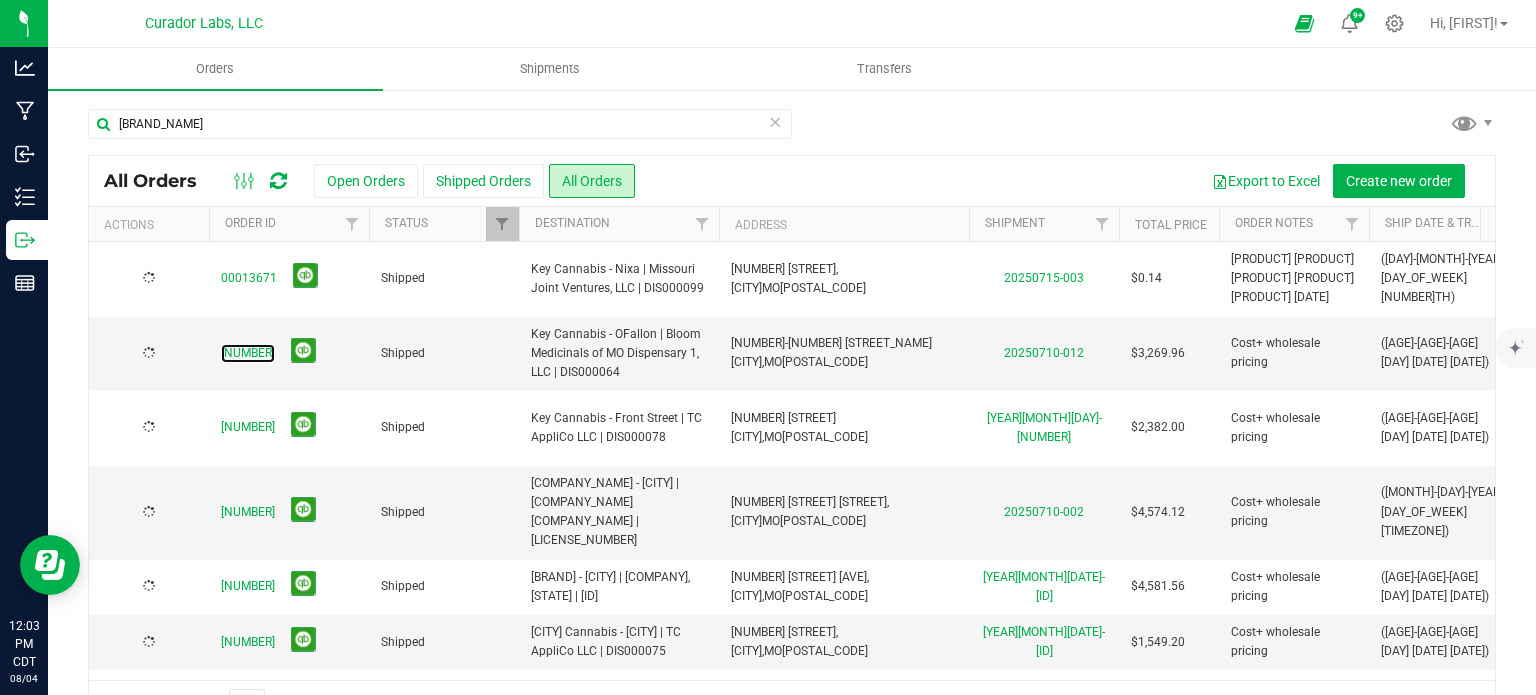 click on "[NUMBER]" at bounding box center [248, 353] 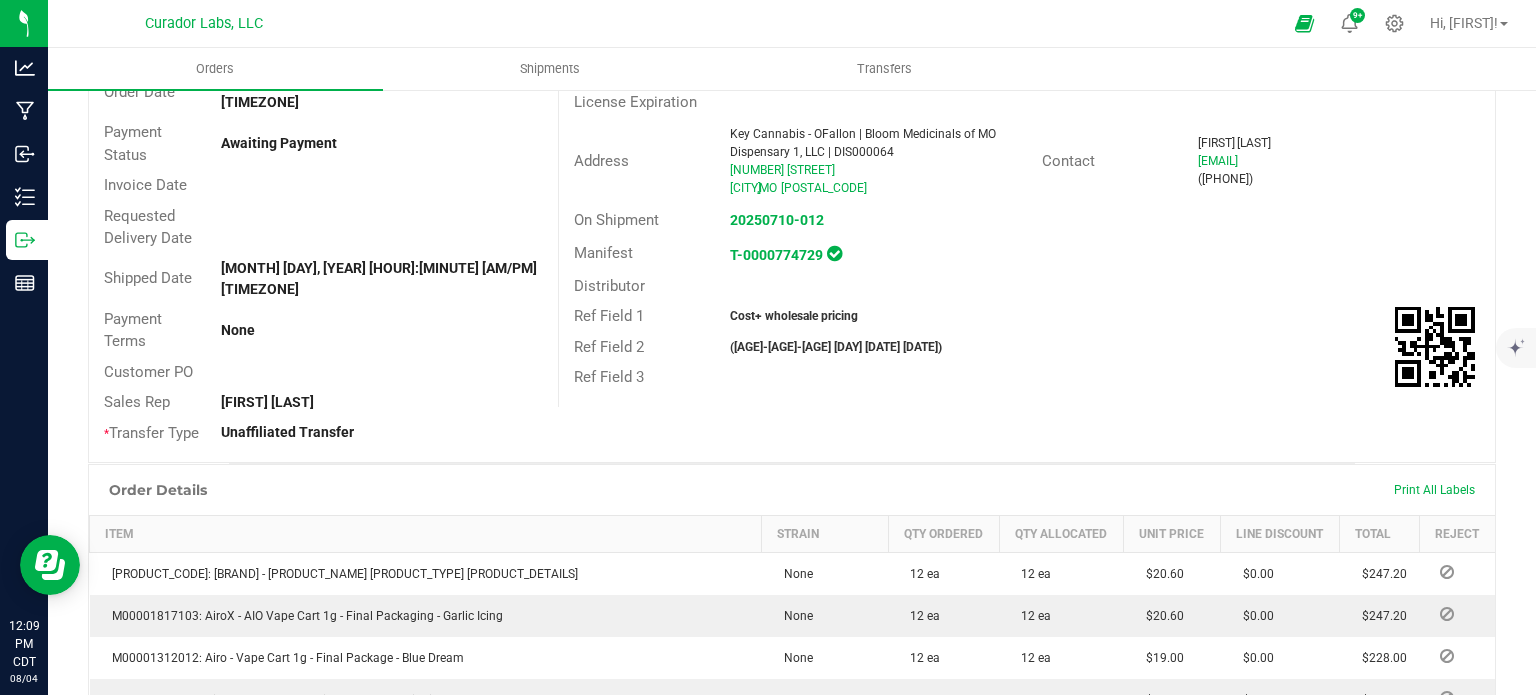 scroll, scrollTop: 0, scrollLeft: 0, axis: both 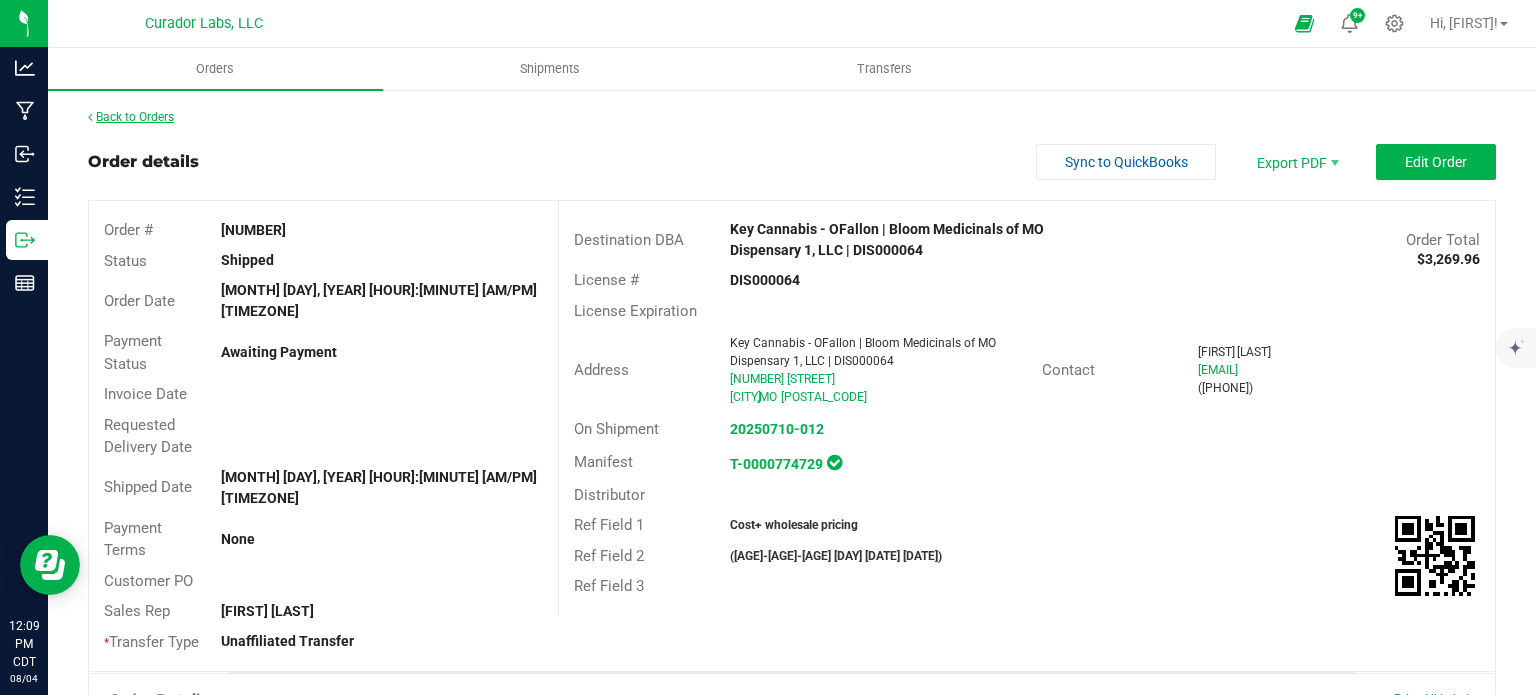 click on "Back to Orders" at bounding box center (131, 117) 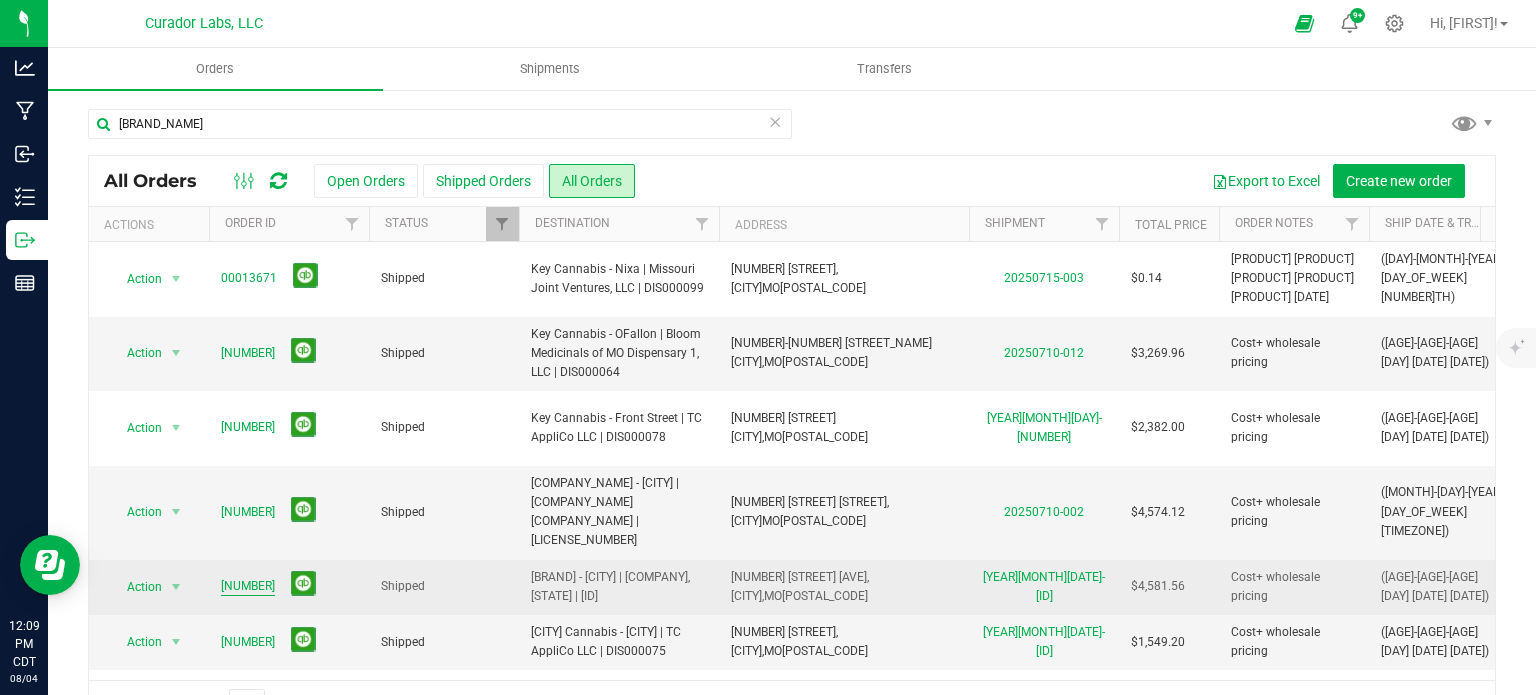 click on "[NUMBER]" at bounding box center [248, 586] 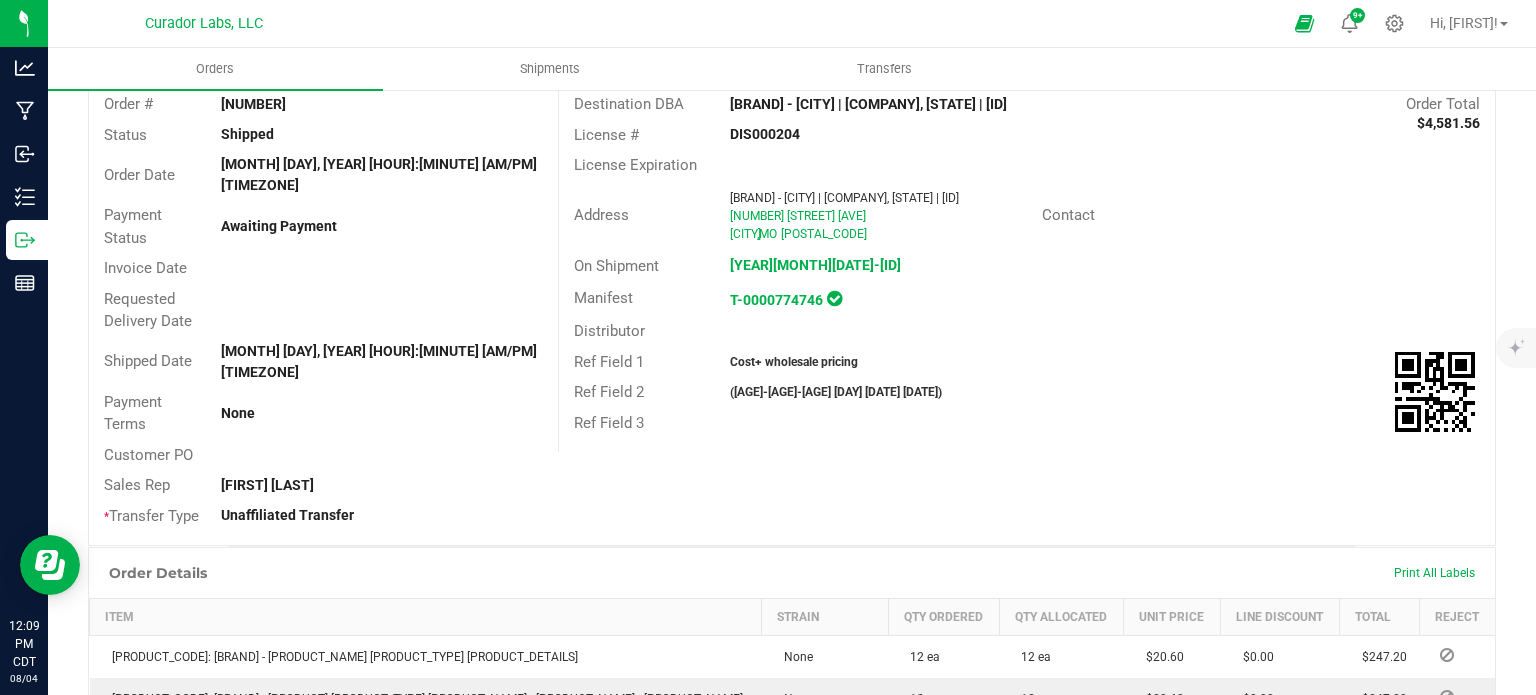 scroll, scrollTop: 0, scrollLeft: 0, axis: both 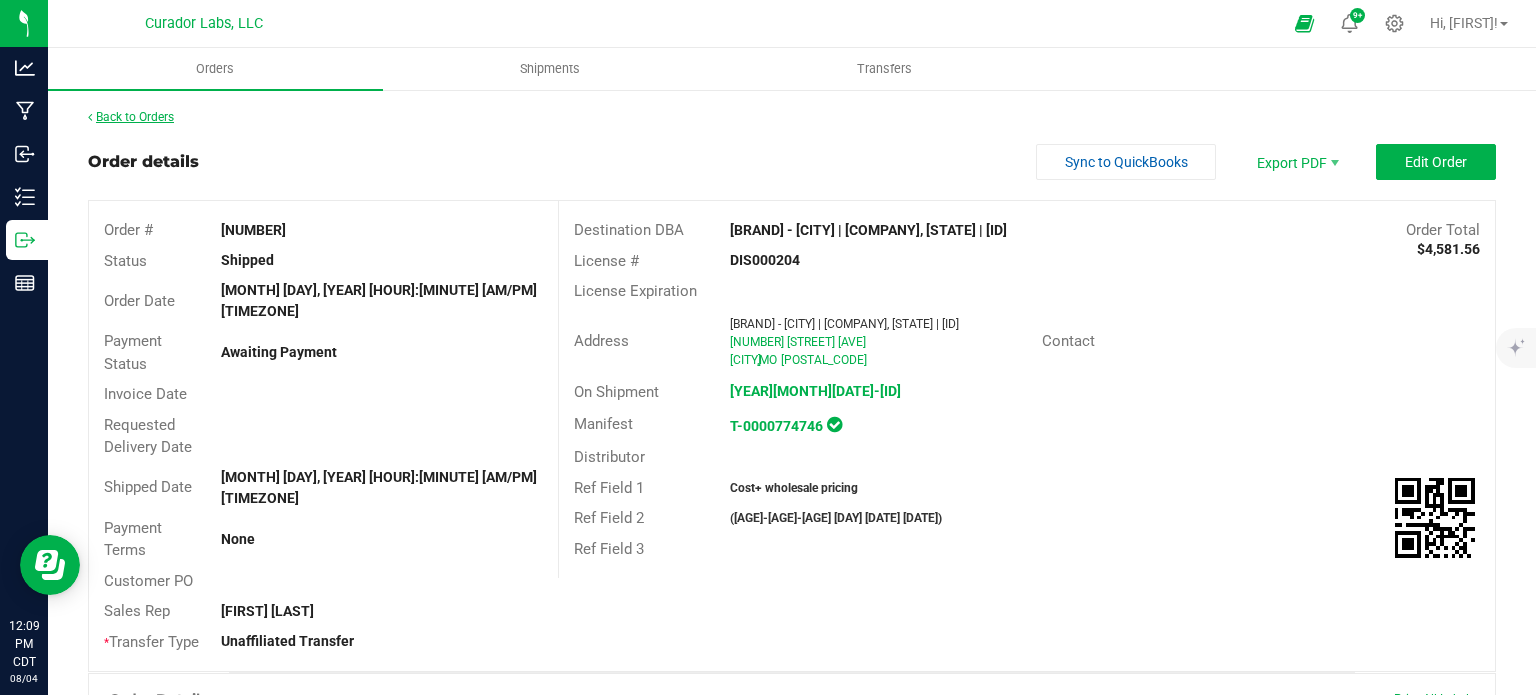click on "Back to Orders" at bounding box center (131, 117) 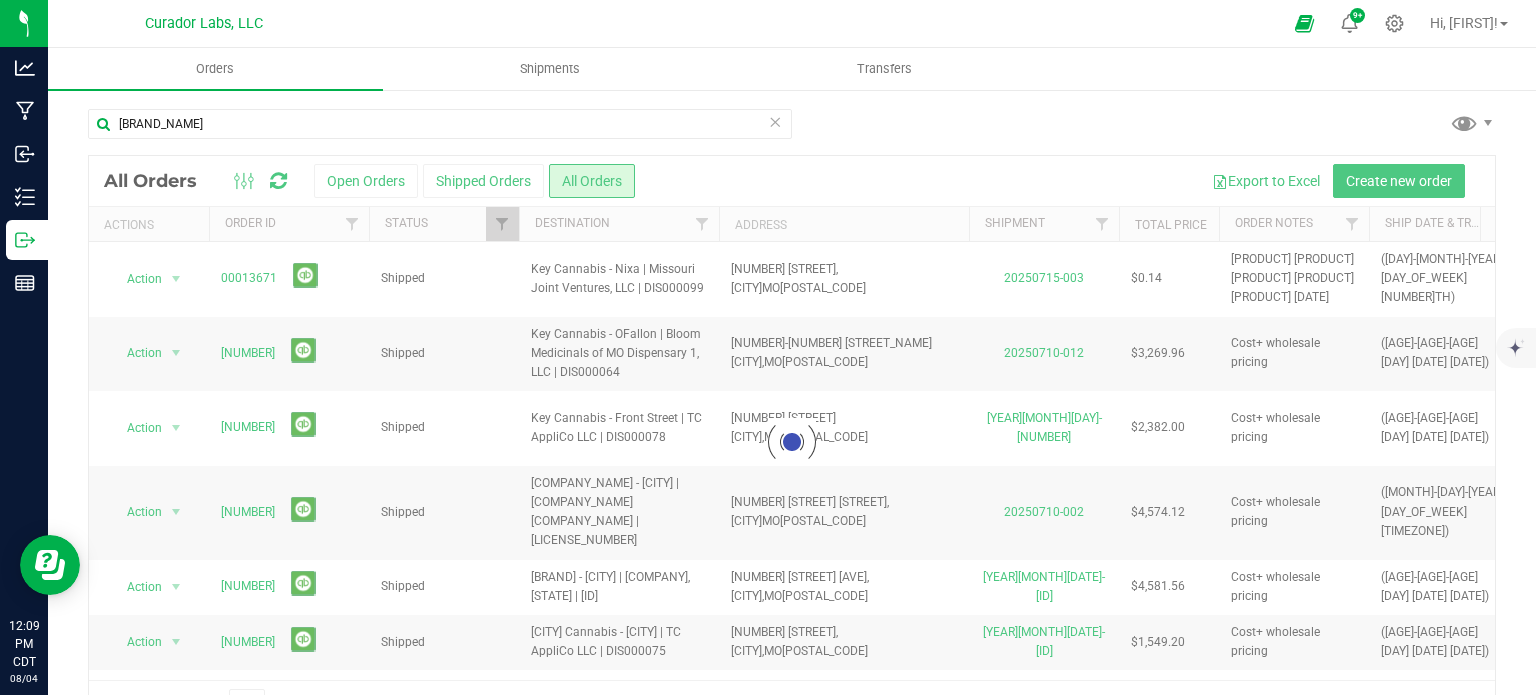 scroll, scrollTop: 52, scrollLeft: 0, axis: vertical 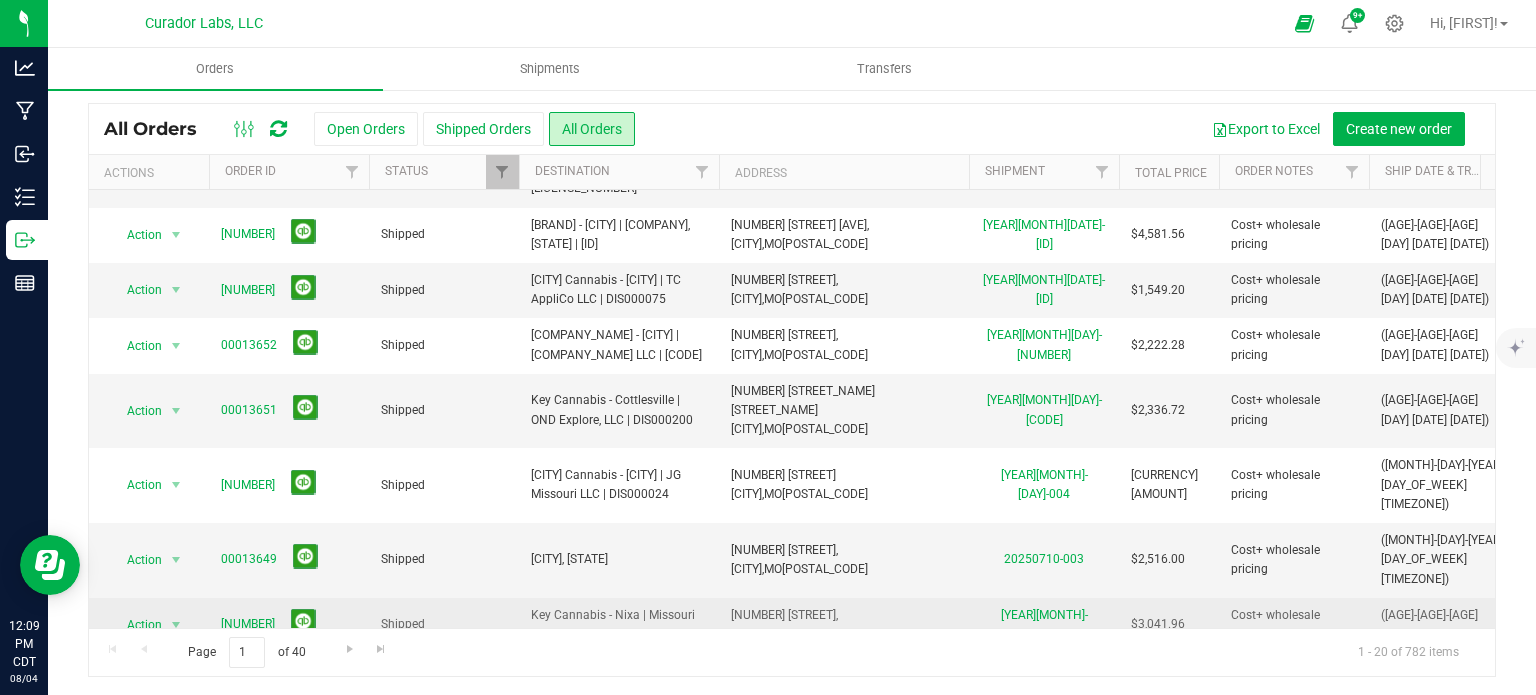 click on "[NUMBER]" at bounding box center (248, 624) 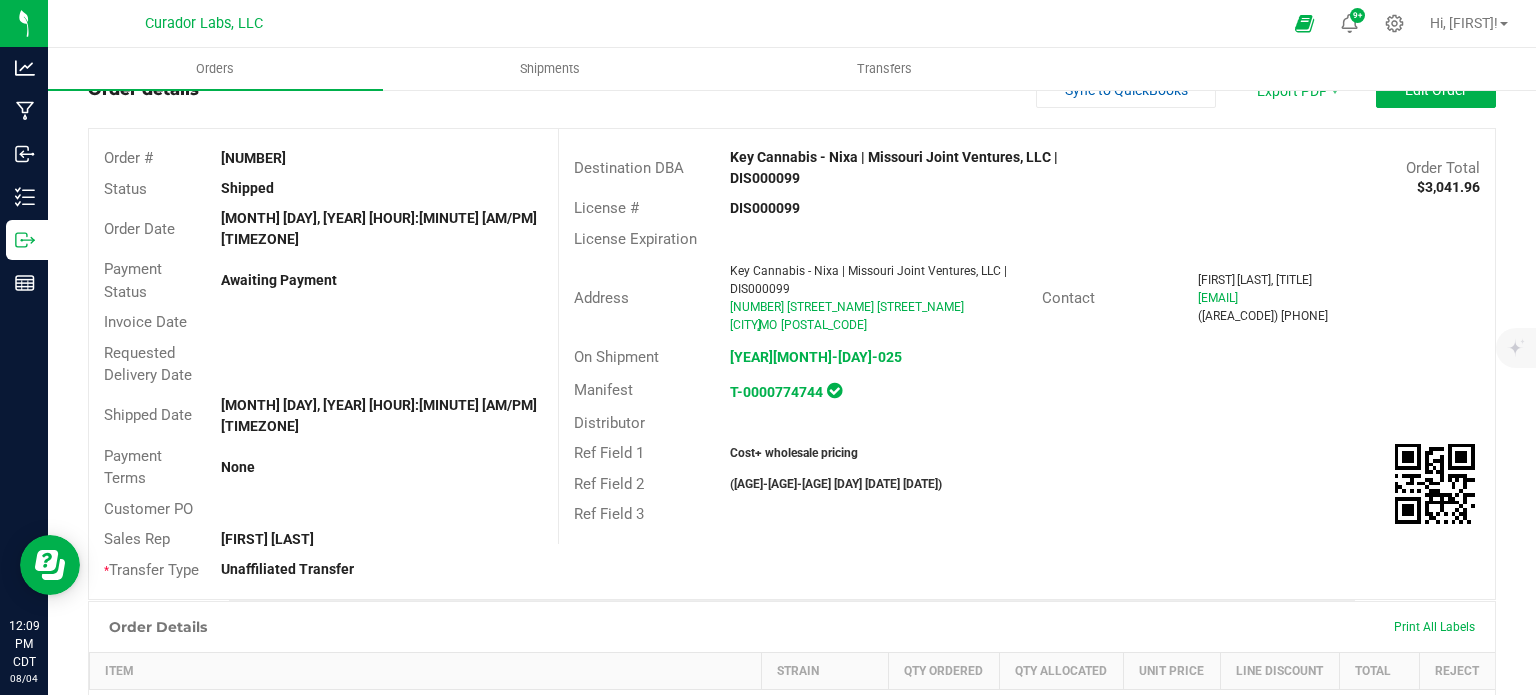 scroll, scrollTop: 0, scrollLeft: 0, axis: both 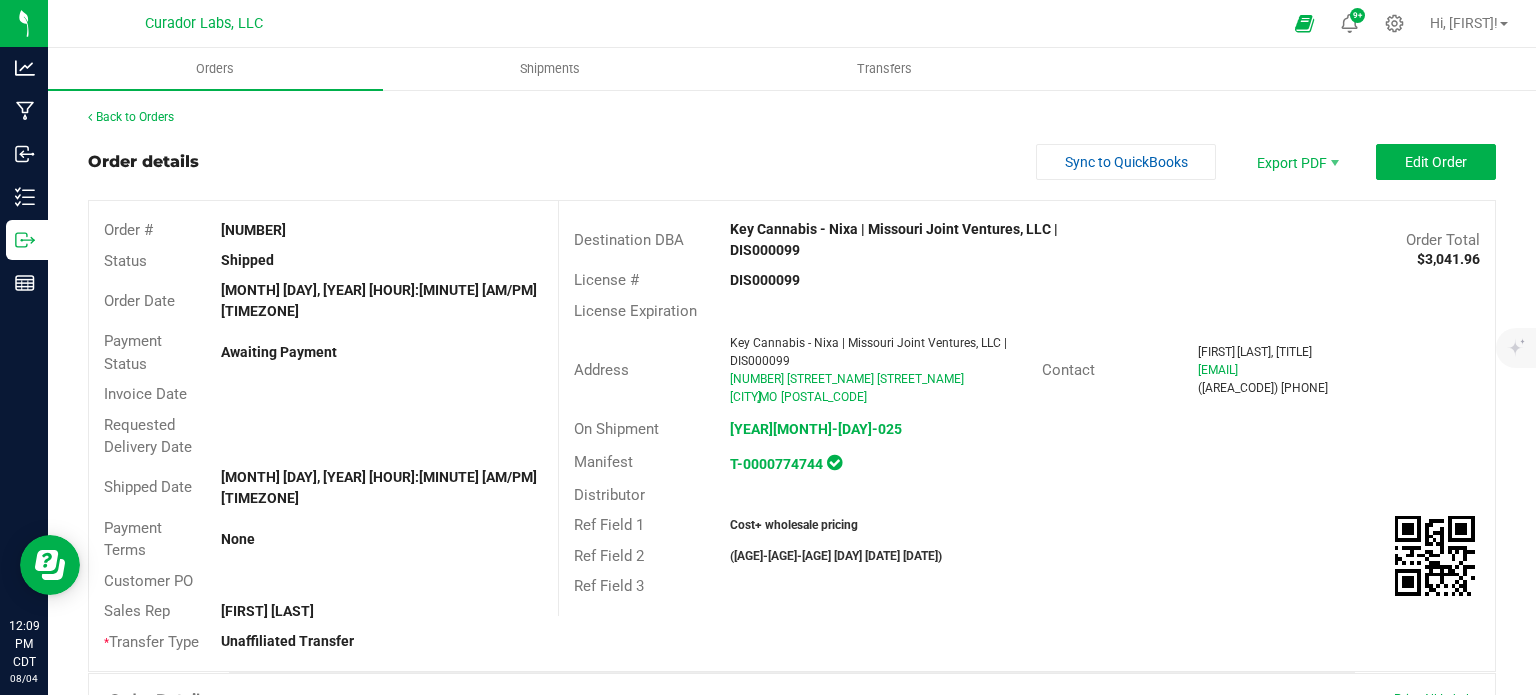 click on "Order details Sync to QuickBooks Export PDF Edit Order Order # 00013648 Status Shipped Order Date [MONTH] [DAY], [YEAR] [HOUR]:[MINUTE] [AM/PM] [TIMEZONE] Payment Status Awaiting Payment Invoice Date Requested Delivery Date Shipped Date [MONTH] [DAY], [YEAR] [HOUR]:[MINUTE] [AM/PM] [TIMEZONE] Payment Terms None Customer PO Sales Rep [LAST], [FIRST] * Transfer Type Unaffiliated Transfer Destination DBA Key Cannabis - Nixa | Missouri Joint Ventures, LLC | DIS000099 Order Total [CURRENCY][AMOUNT] License # DIS000099 License Expiration Address Key Cannabis - Nixa | Missouri Joint Ventures, LLC | DIS000099 [NUMBER] [STREET] [ST] [CITY] , MO [POSTAL_CODE] Contact [LAST], [FIRST] [EMAIL] ([PHONE]) On Shipment [YEAR][MONTH][DAY]-[NUMBER] Manifest T-0000774744 Distributor Ref Field 1 Cost+ wholesale pricing Ref Field 2 ([MONTH]-[DAY]-[YEAR] [DAY]) Ref Field 3" at bounding box center (792, 893) 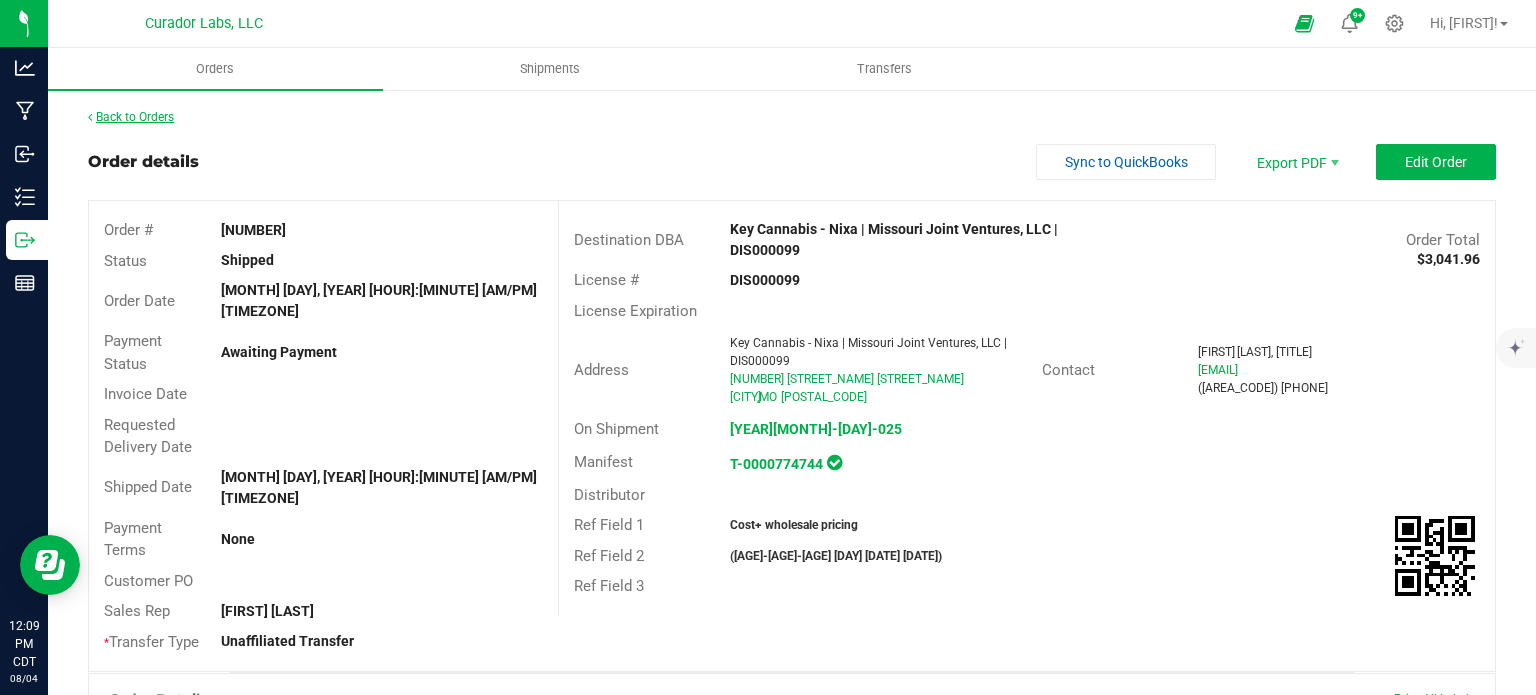 click on "Back to Orders" at bounding box center (131, 117) 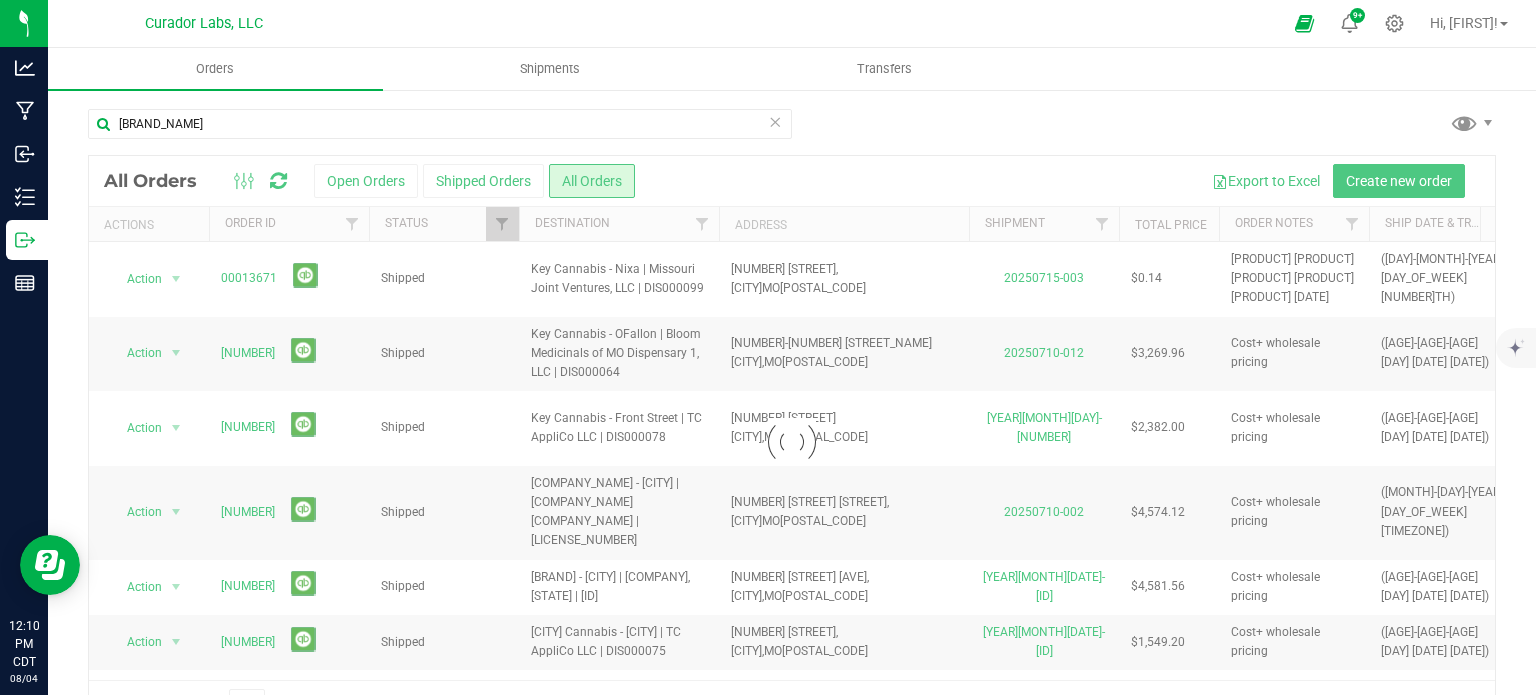 scroll, scrollTop: 52, scrollLeft: 0, axis: vertical 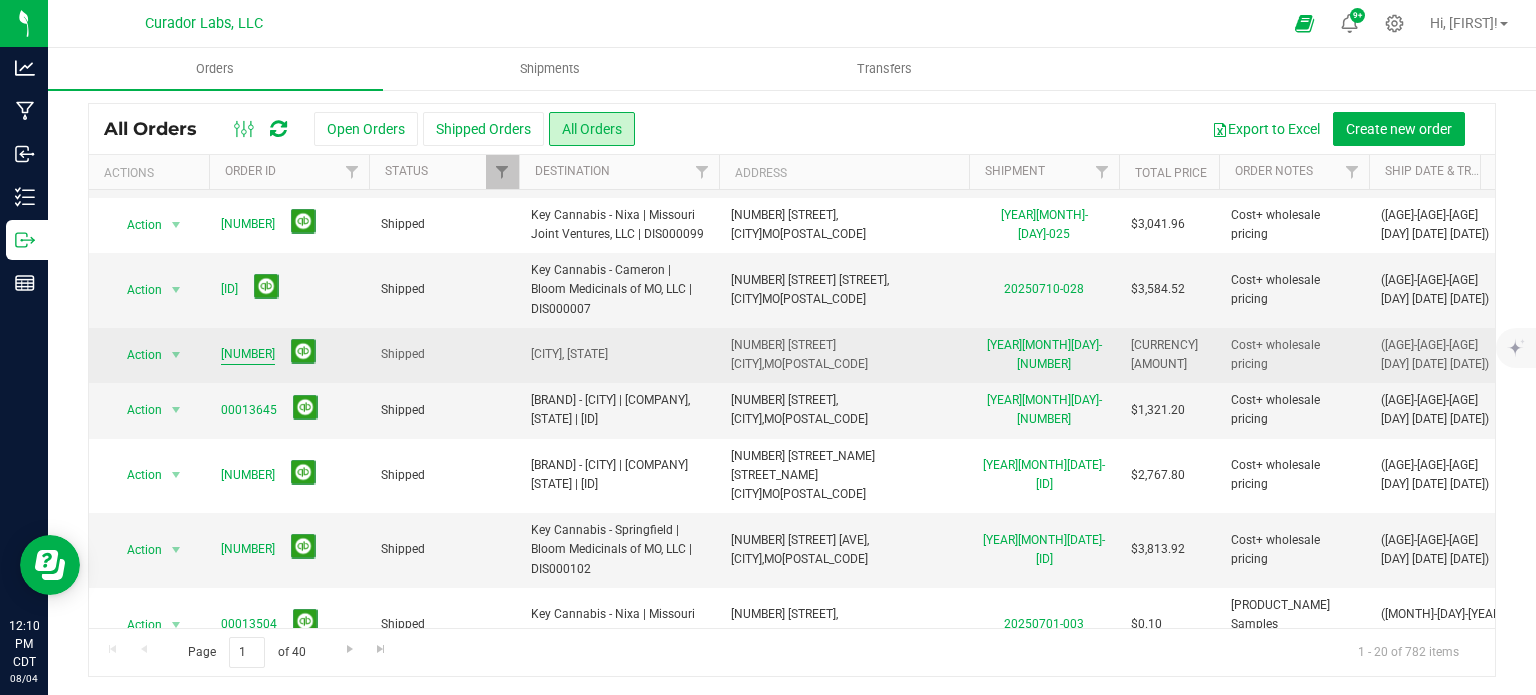 click on "[NUMBER]" at bounding box center (248, 354) 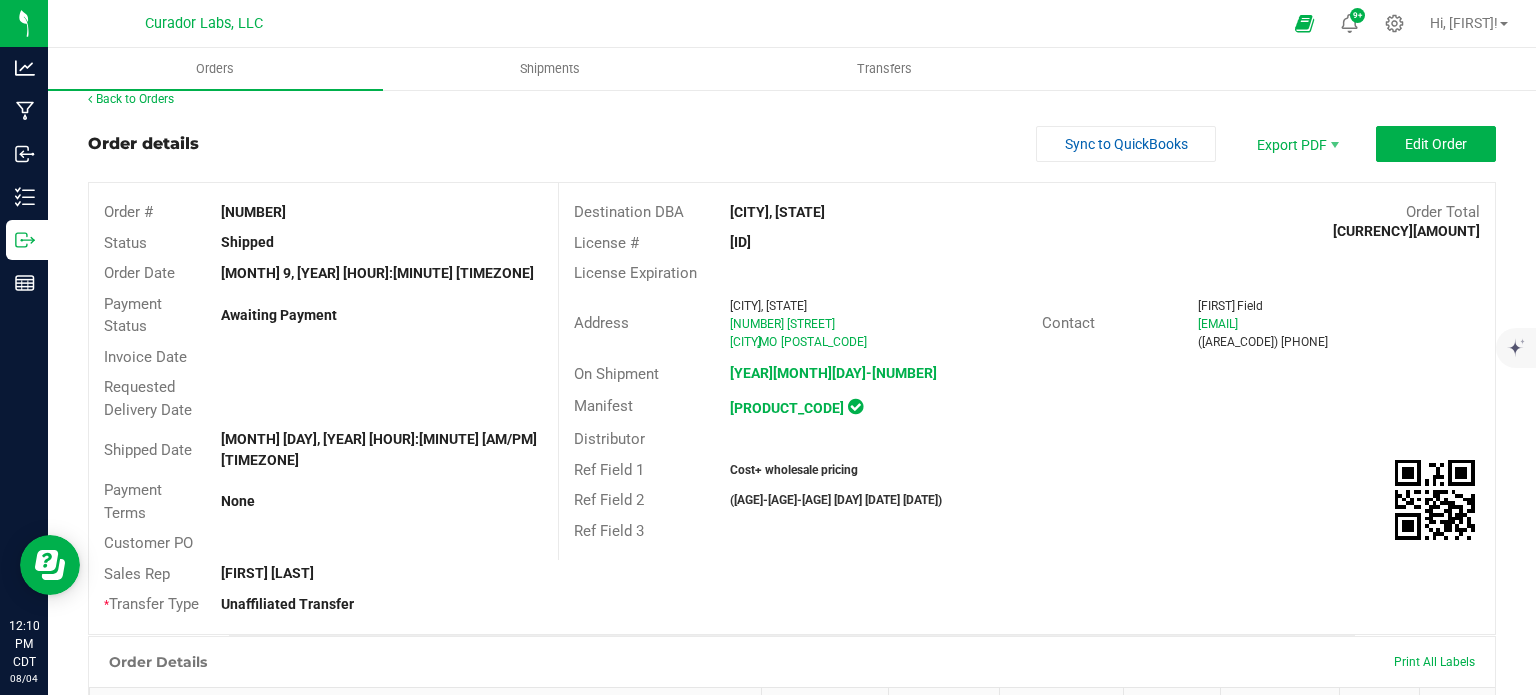 scroll, scrollTop: 0, scrollLeft: 0, axis: both 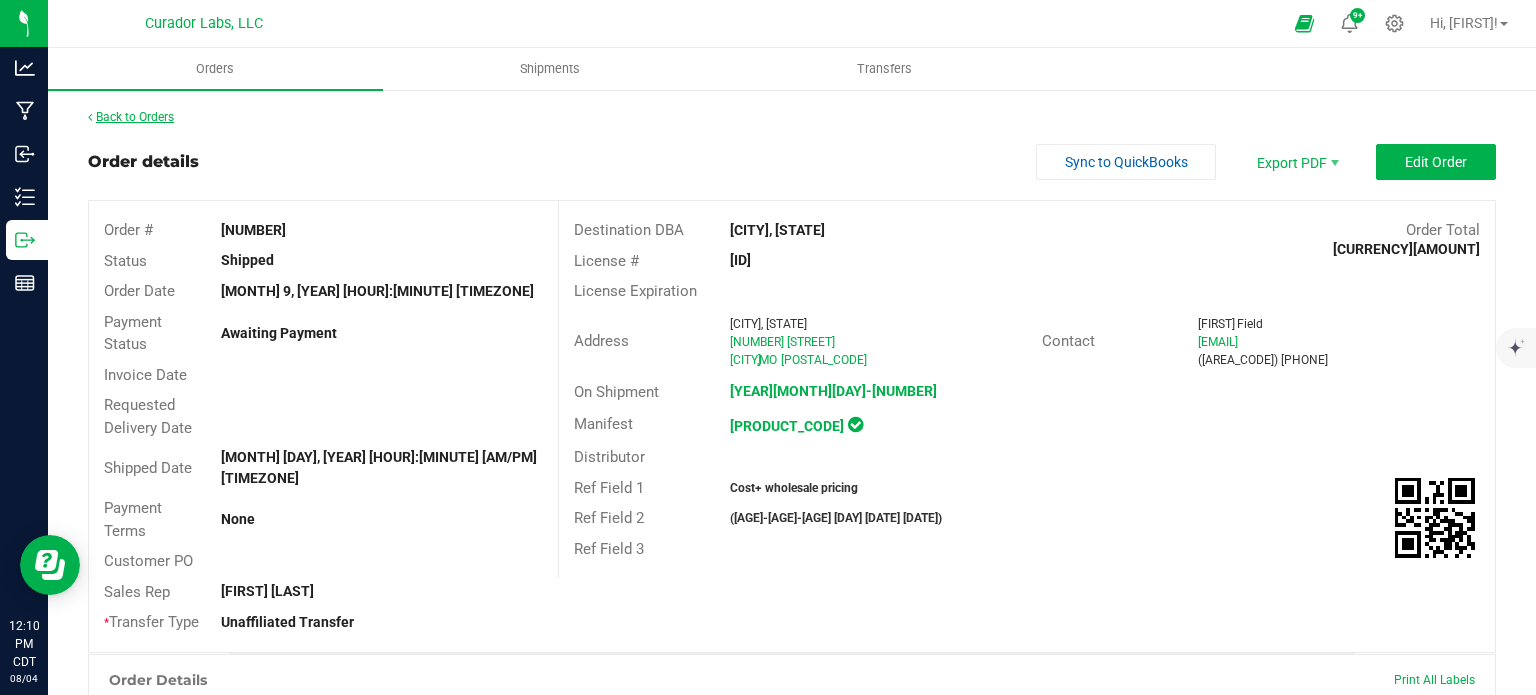 click on "Back to Orders" at bounding box center (131, 117) 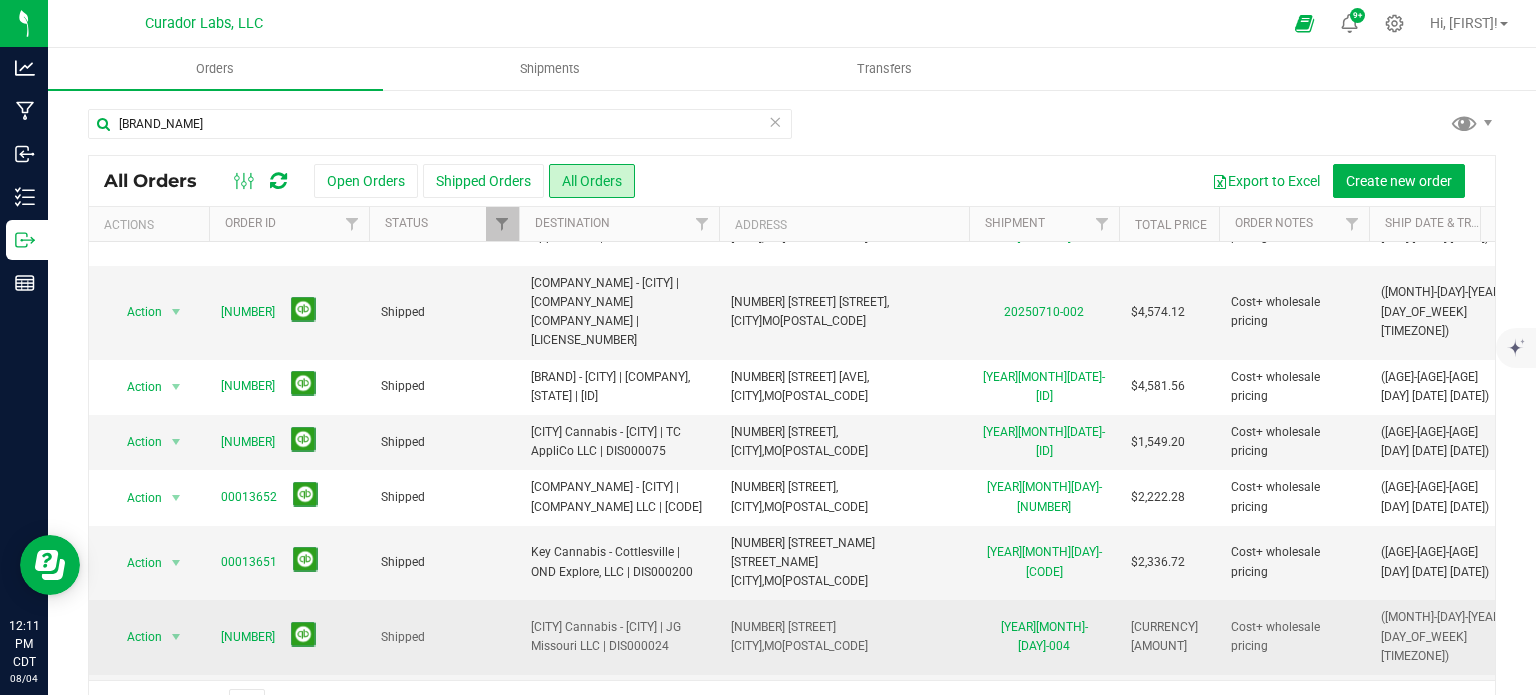 scroll, scrollTop: 200, scrollLeft: 0, axis: vertical 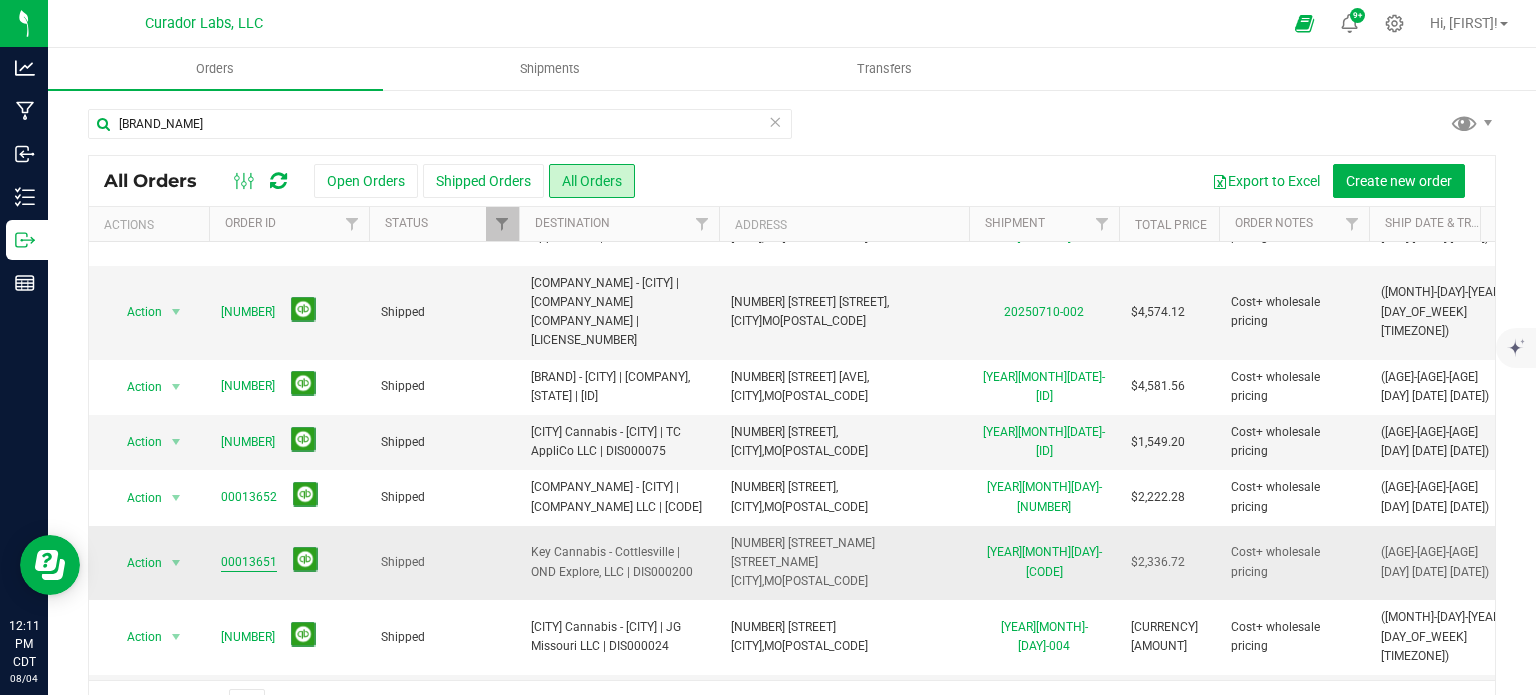 click on "00013651" at bounding box center (249, 562) 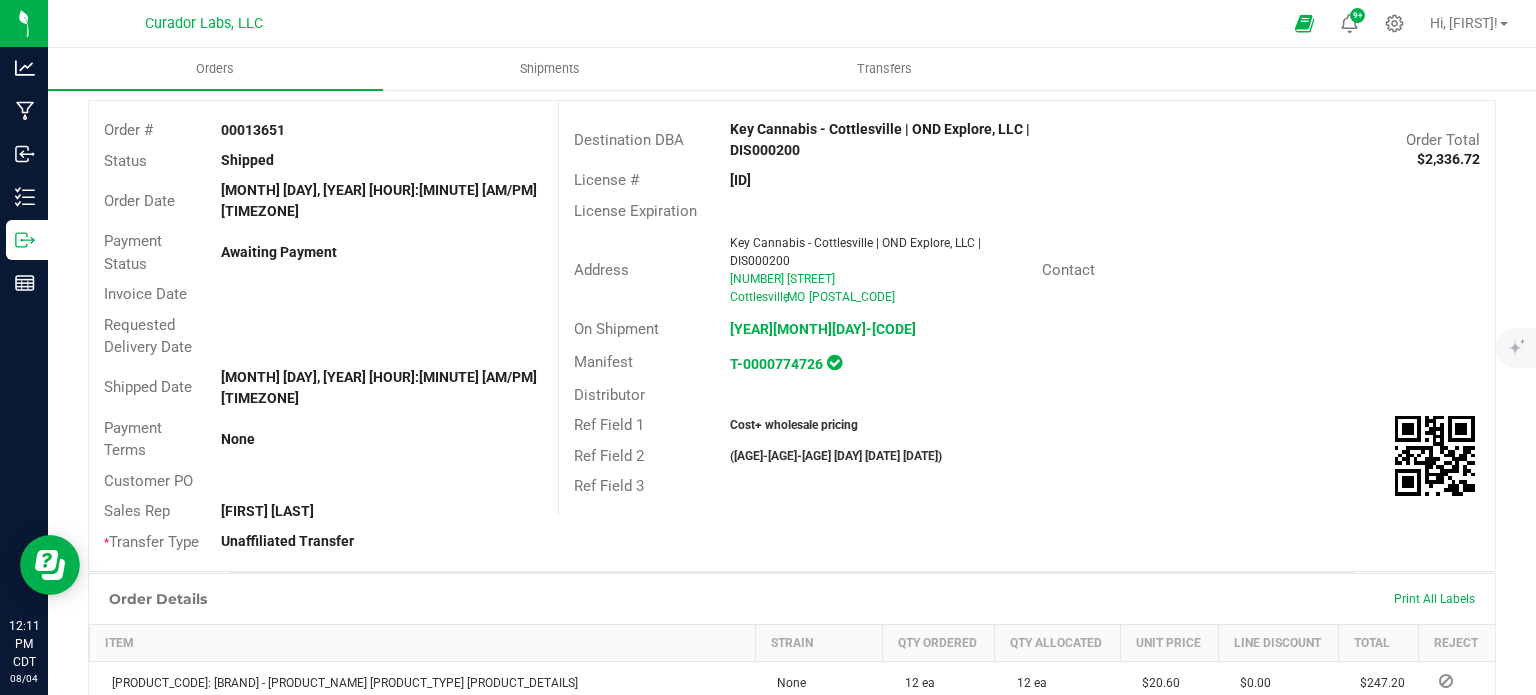 scroll, scrollTop: 0, scrollLeft: 0, axis: both 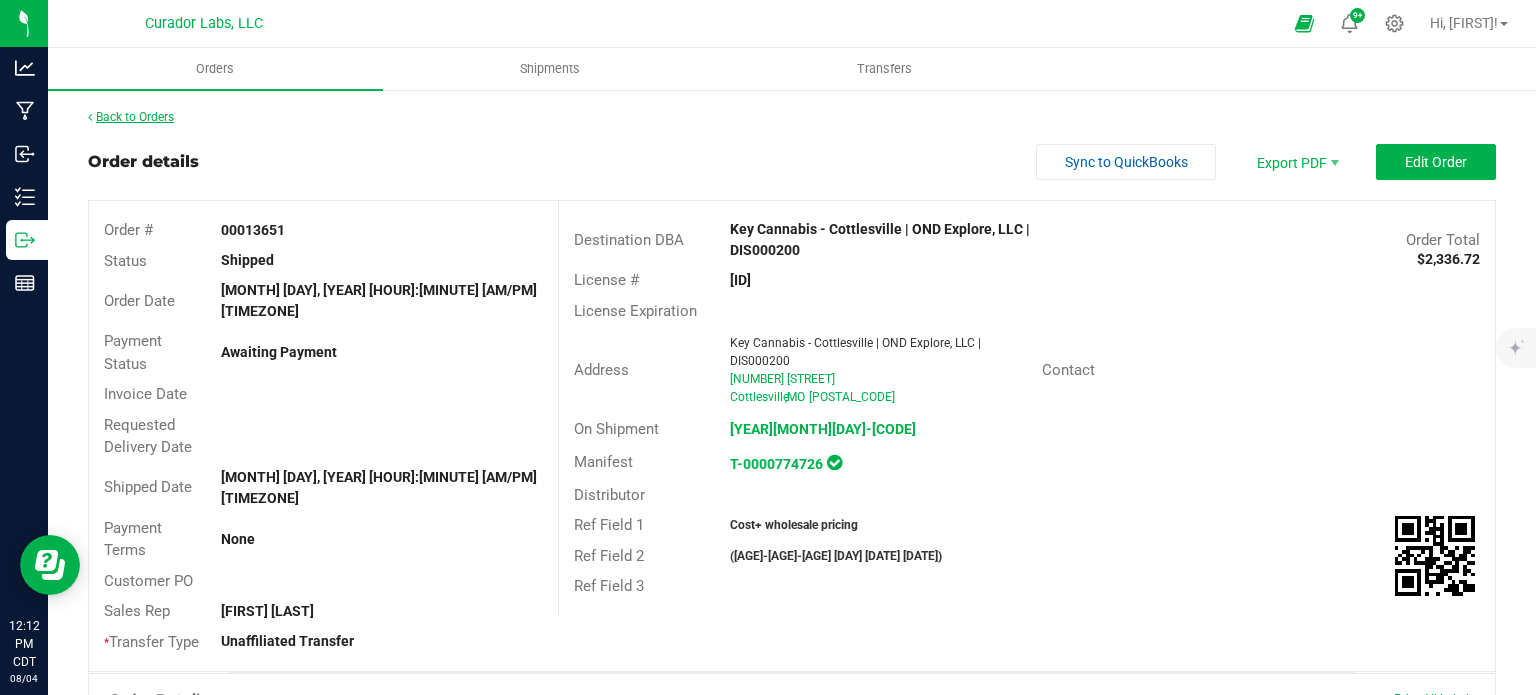 click on "Back to Orders" at bounding box center (131, 117) 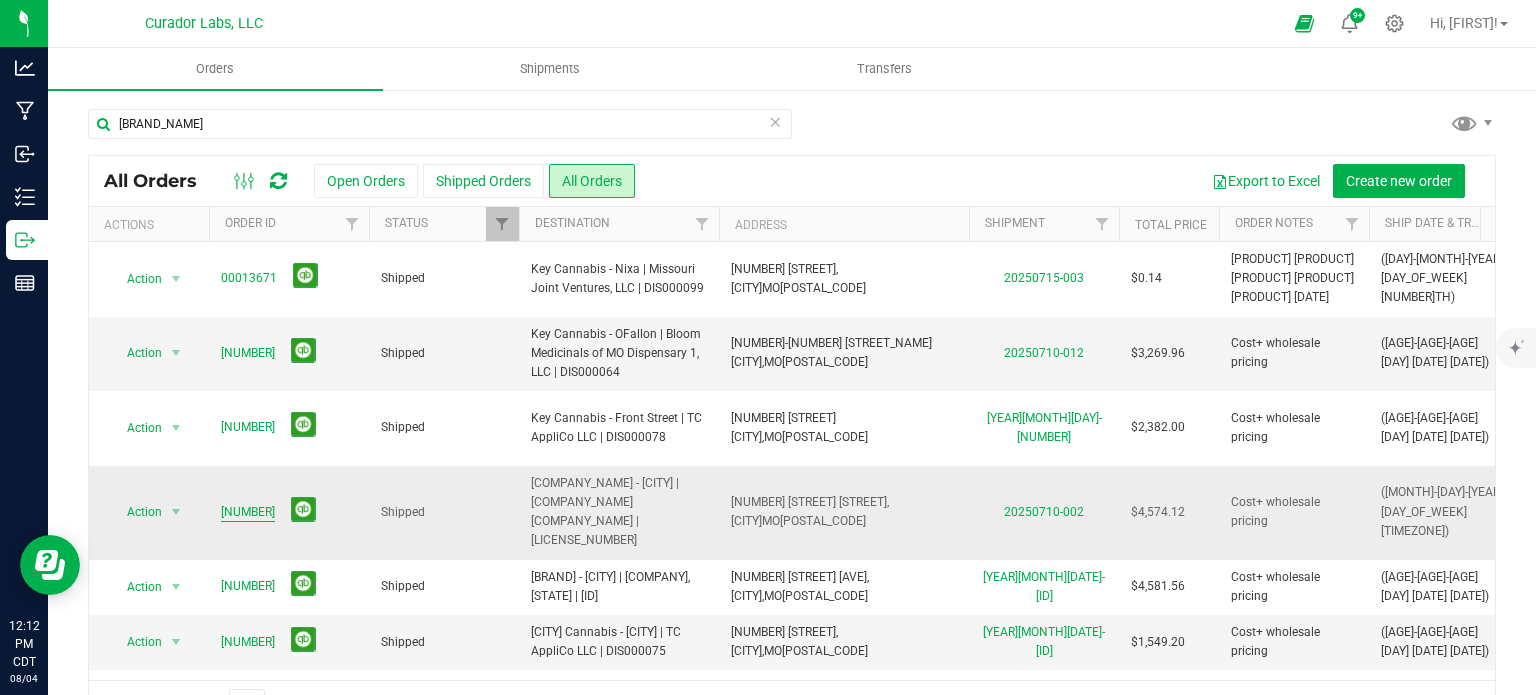click on "[NUMBER]" at bounding box center [248, 512] 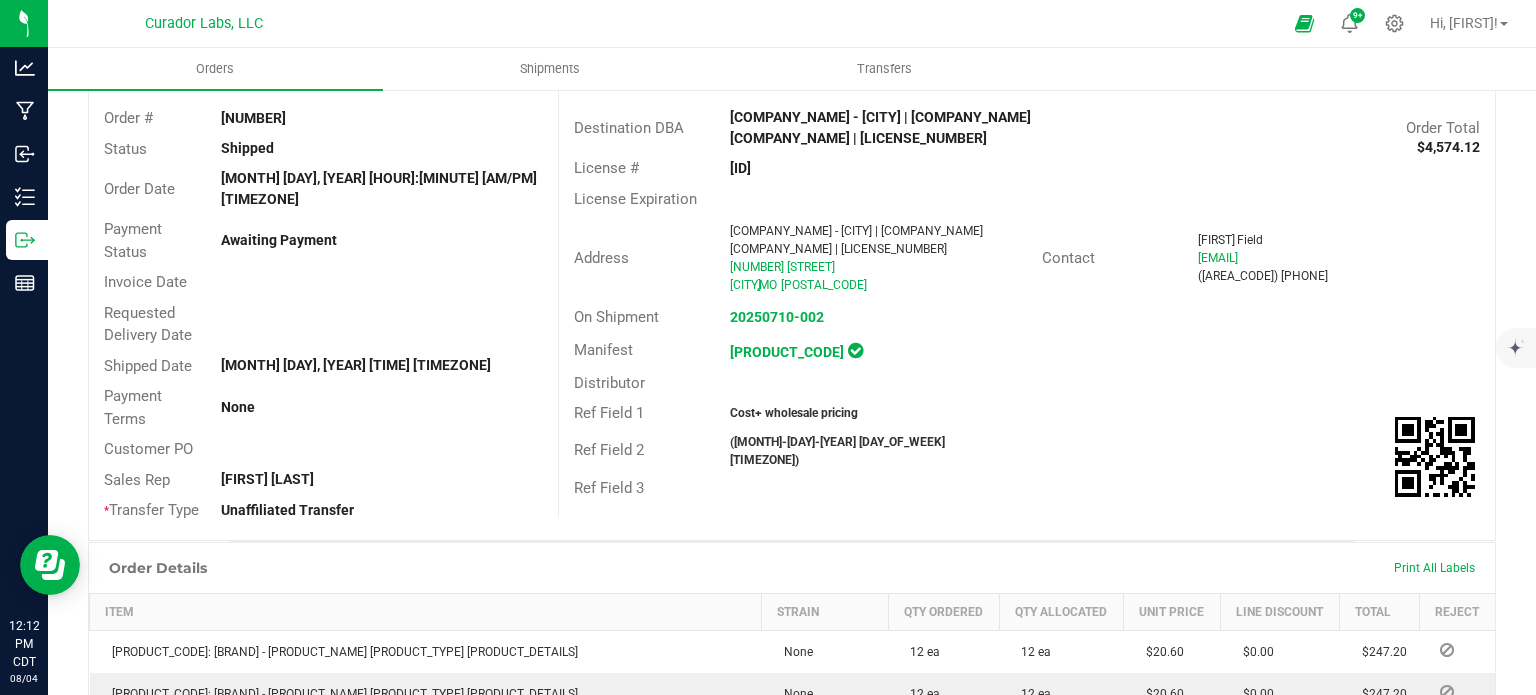 scroll, scrollTop: 0, scrollLeft: 0, axis: both 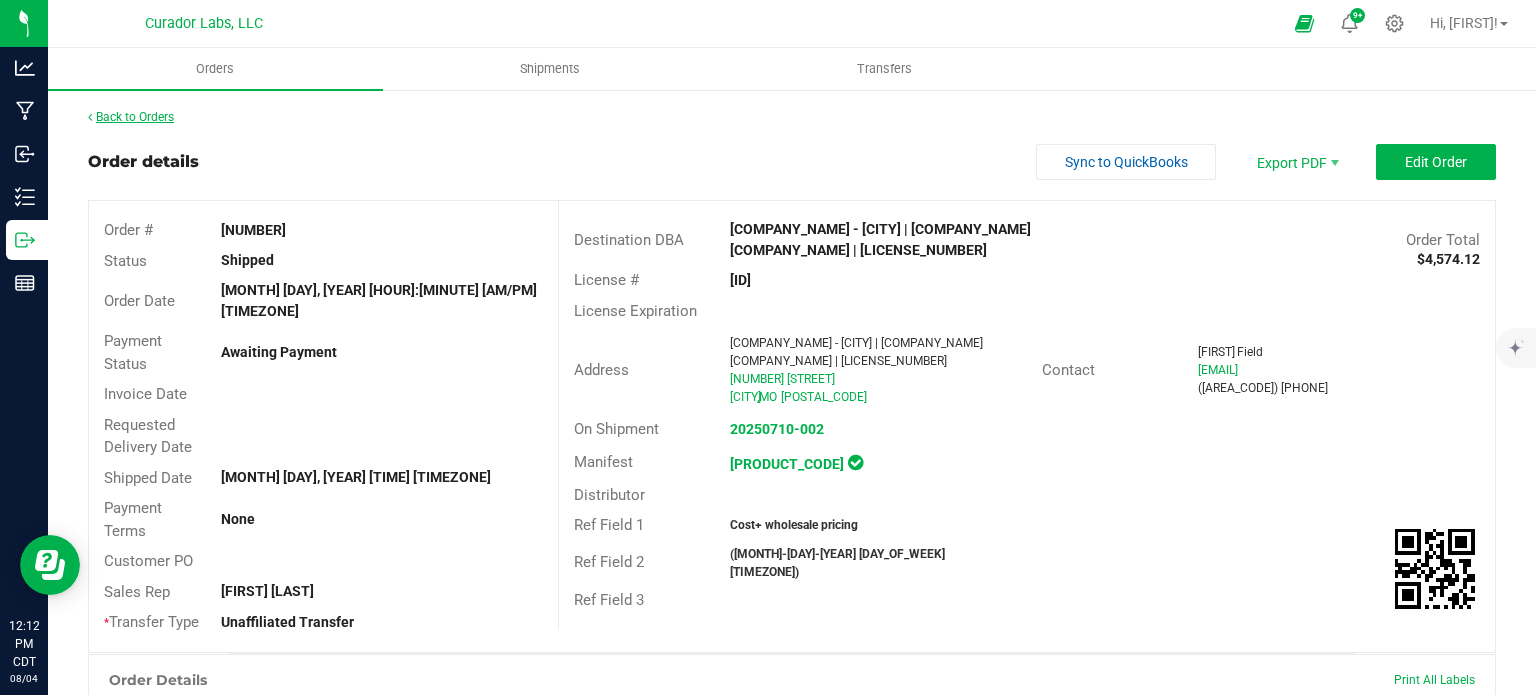click on "Back to Orders" at bounding box center (131, 117) 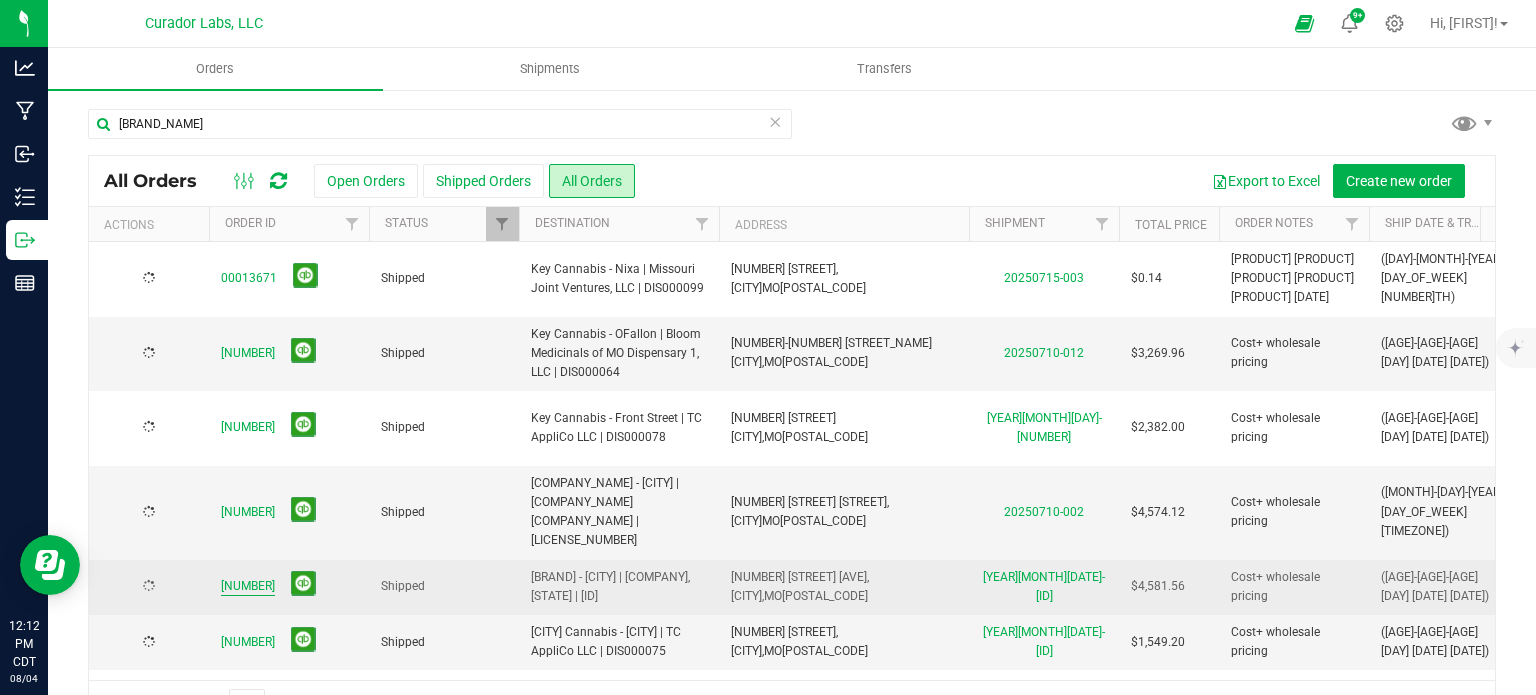 click on "[NUMBER]" at bounding box center (248, 586) 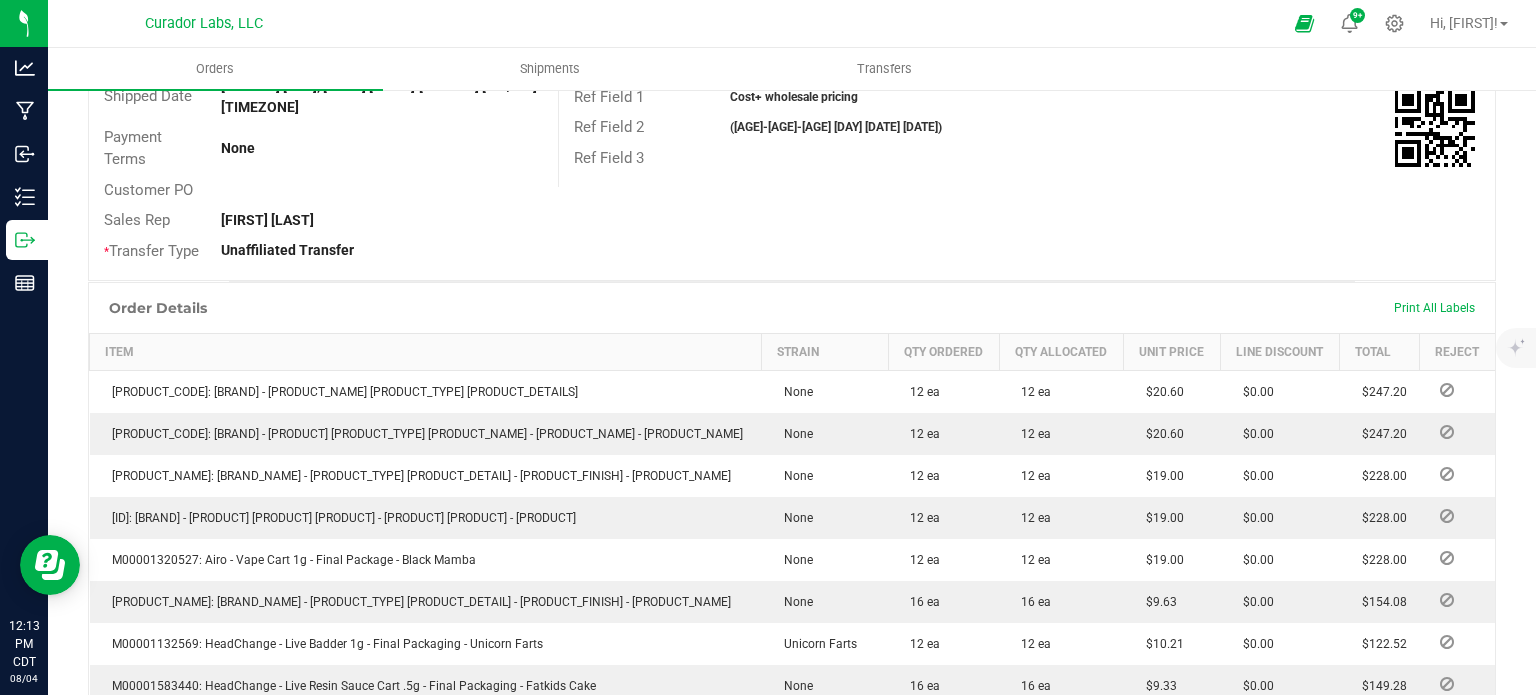 scroll, scrollTop: 0, scrollLeft: 0, axis: both 